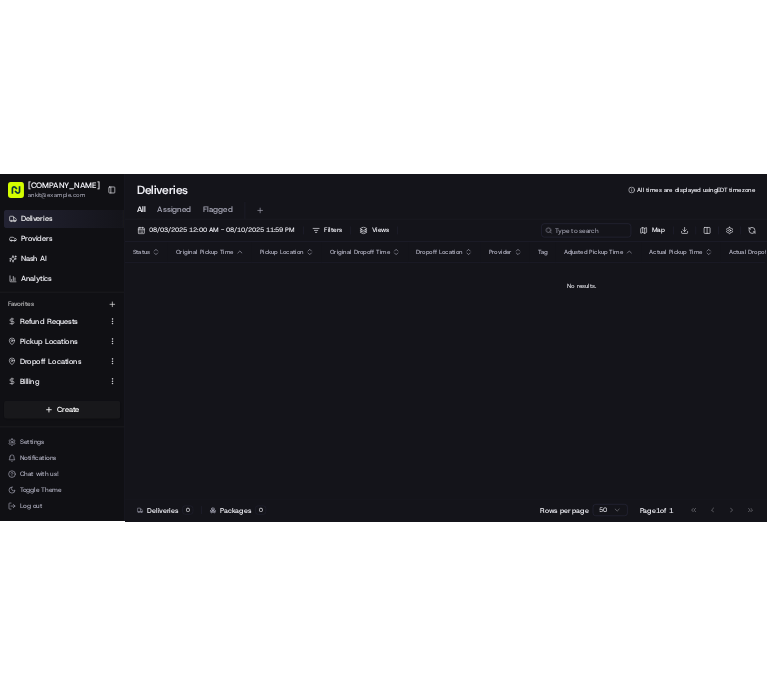 scroll, scrollTop: 0, scrollLeft: 0, axis: both 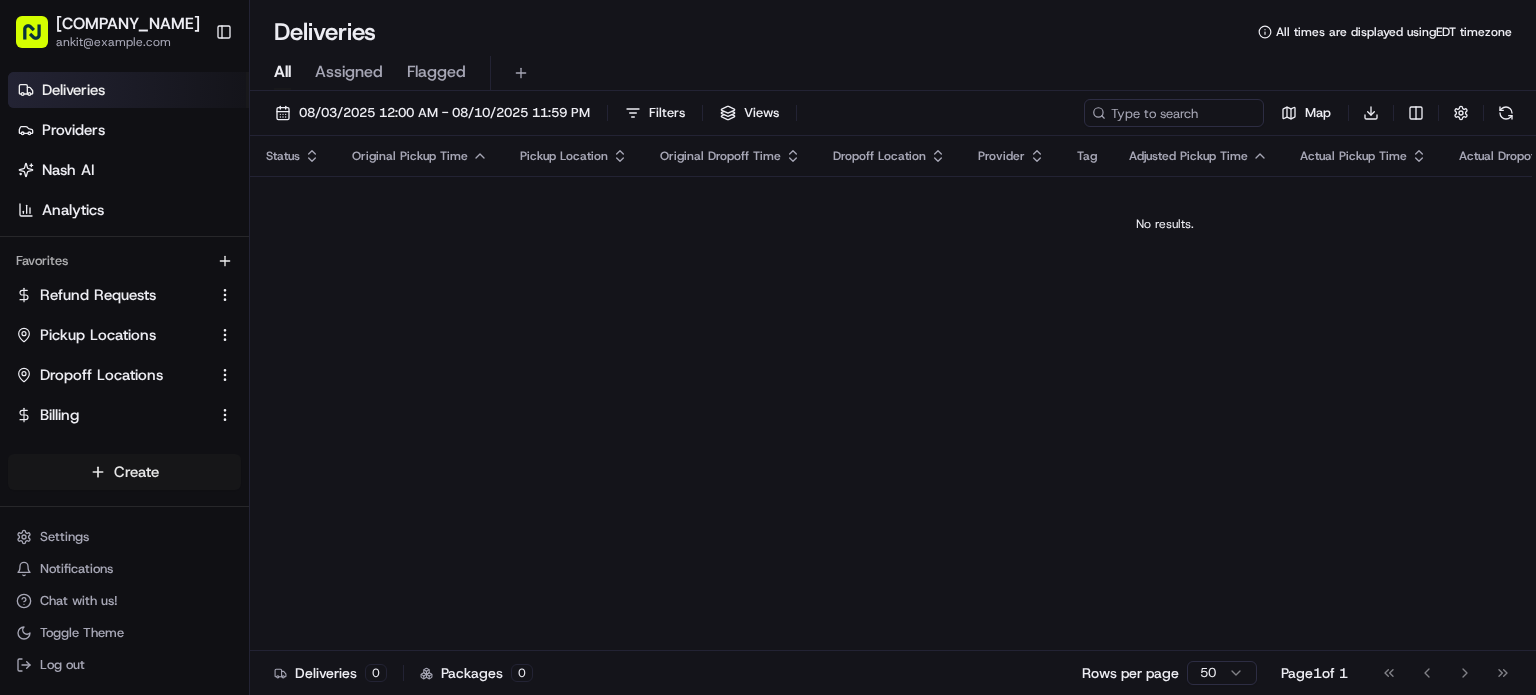 click on "Happy Boards ankit@example.com Toggle Sidebar Deliveries Providers Nash AI Analytics Favorites Refund Requests Pickup Locations Dropoff Locations Billing Main Menu Members & Organization Organization Users Roles Preferences Customization Tracking Orchestration Automations Dispatch Strategy Locations Pickup Locations Dropoff Locations Billing Billing Refund Requests Integrations Notification Triggers Webhooks API Keys Request Logs Create Settings Notifications Chat with us! Toggle Theme Log out Deliveries All times are displayed using  EDT   timezone All Assigned Flagged 08/03/2025 12:00 AM - 08/10/2025 11:59 PM Filters Views Map Download Status Original Pickup Time Pickup Location Original Dropoff Time Dropoff Location Provider Tag Adjusted Pickup Time Actual Pickup Time Actual Dropoff Time Adjusted Dropoff Time Driving Distance Reference Id Action No results. Deliveries 0 Packages 0 Rows per page 50 Page  1  of   1 Go to first page Go to previous page Go to next page Go to last page" at bounding box center (768, 347) 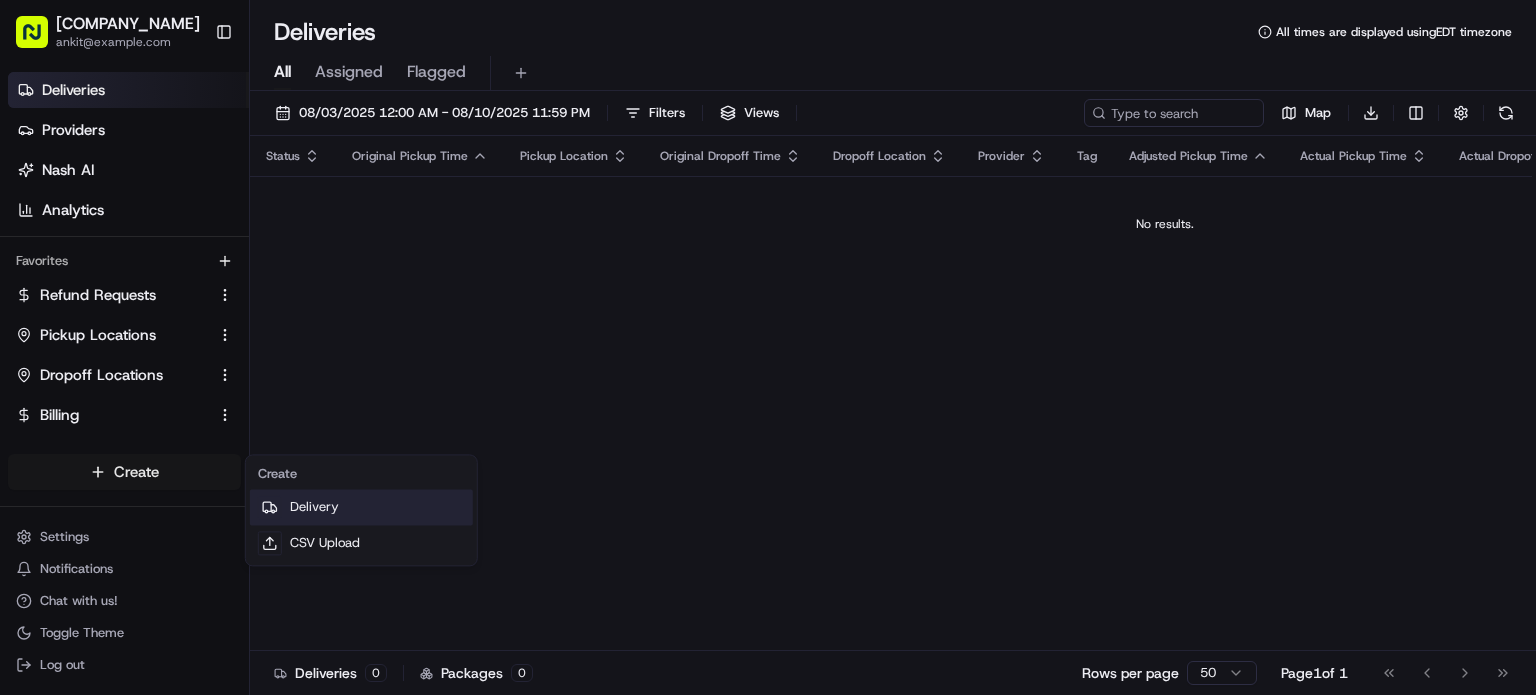 click on "Delivery" at bounding box center [361, 507] 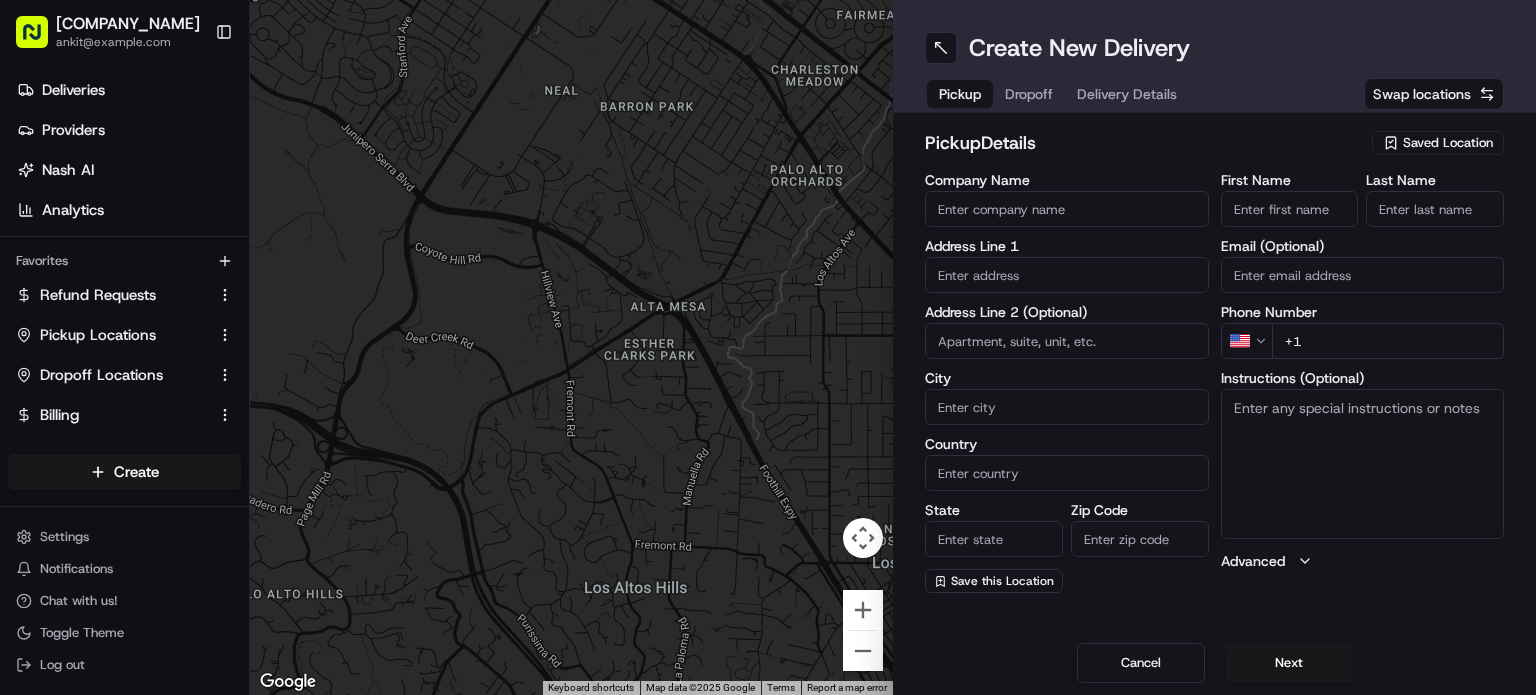 click on "Saved Location" at bounding box center [1438, 143] 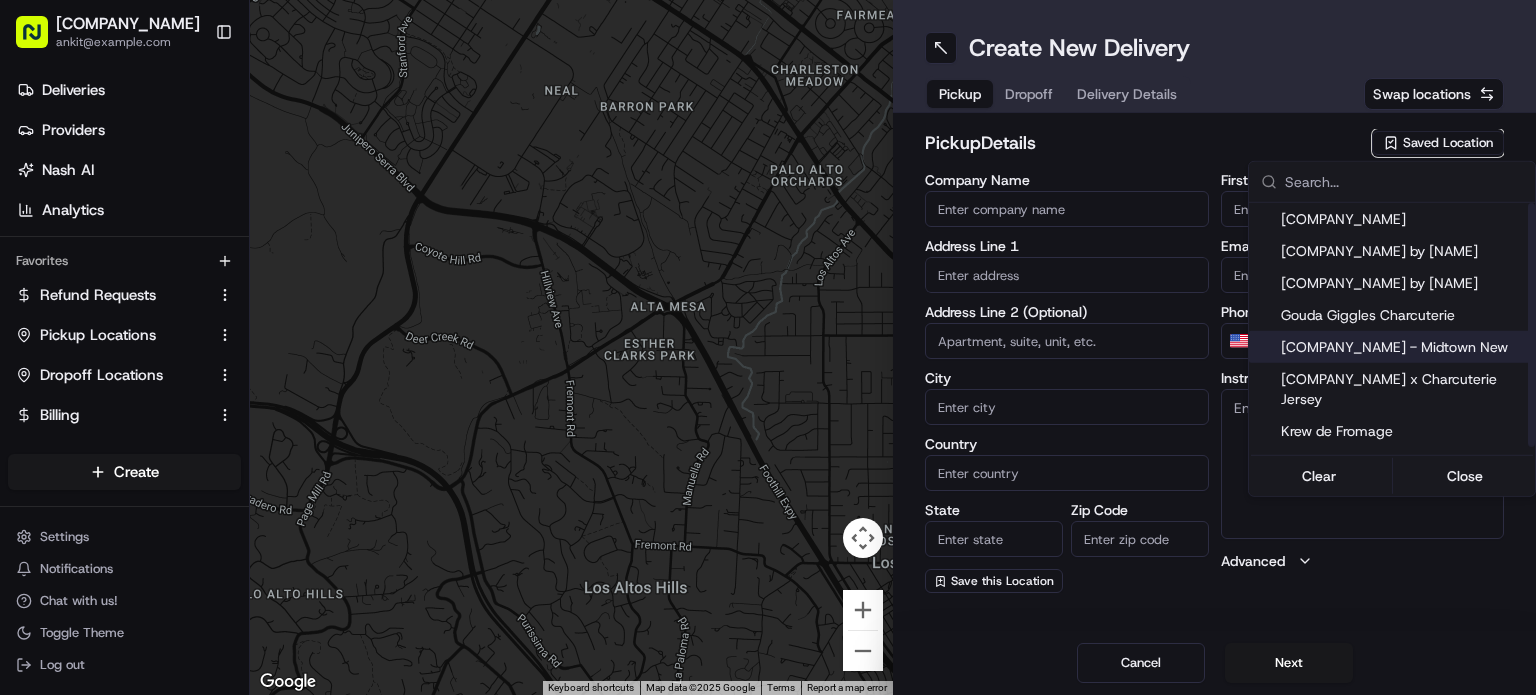 click on "[COMPANY_NAME] - Midtown New" at bounding box center [1404, 347] 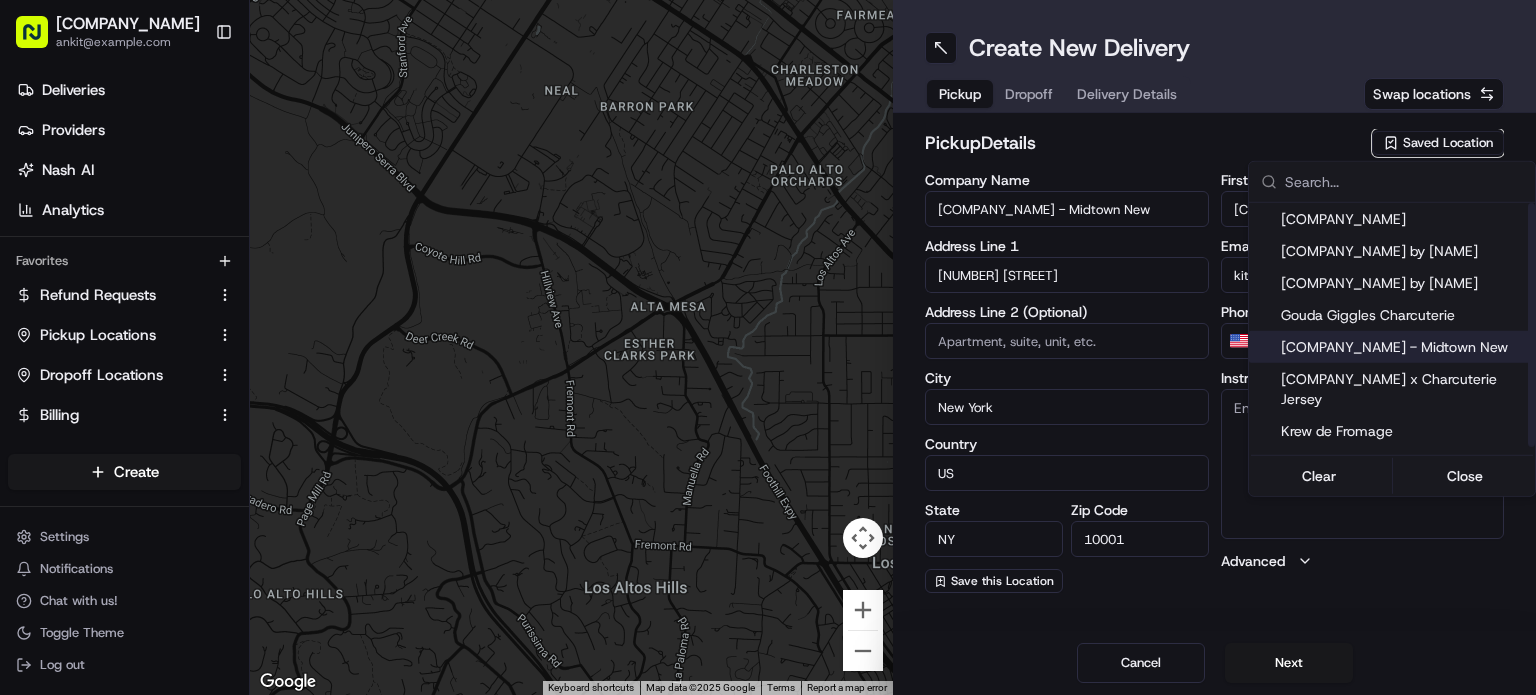 type on "Instructions: Leave at my door: HappyBoards staff member will meet you there." 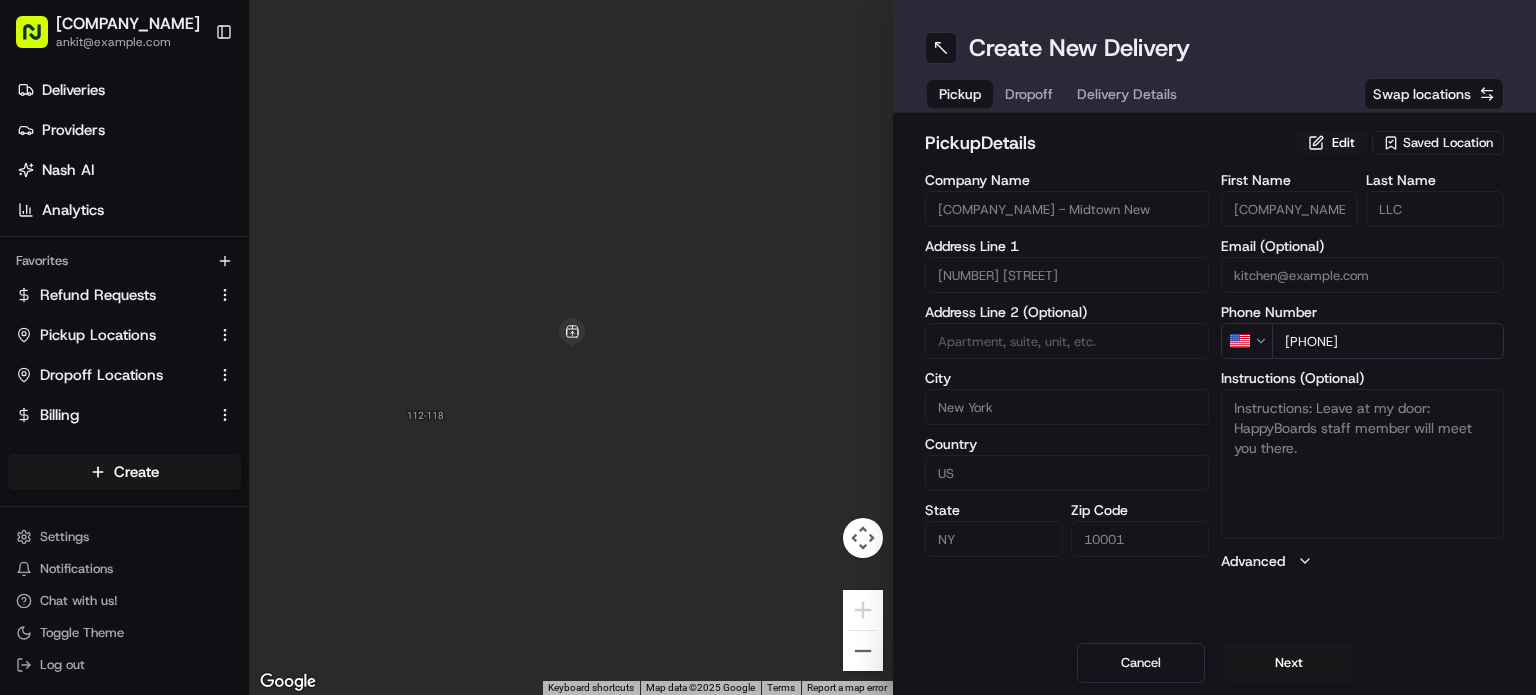 click on "HappyBoards - Midtown New Address Line 1 [NUMBER] [STREET] City New York US" at bounding box center (768, 347) 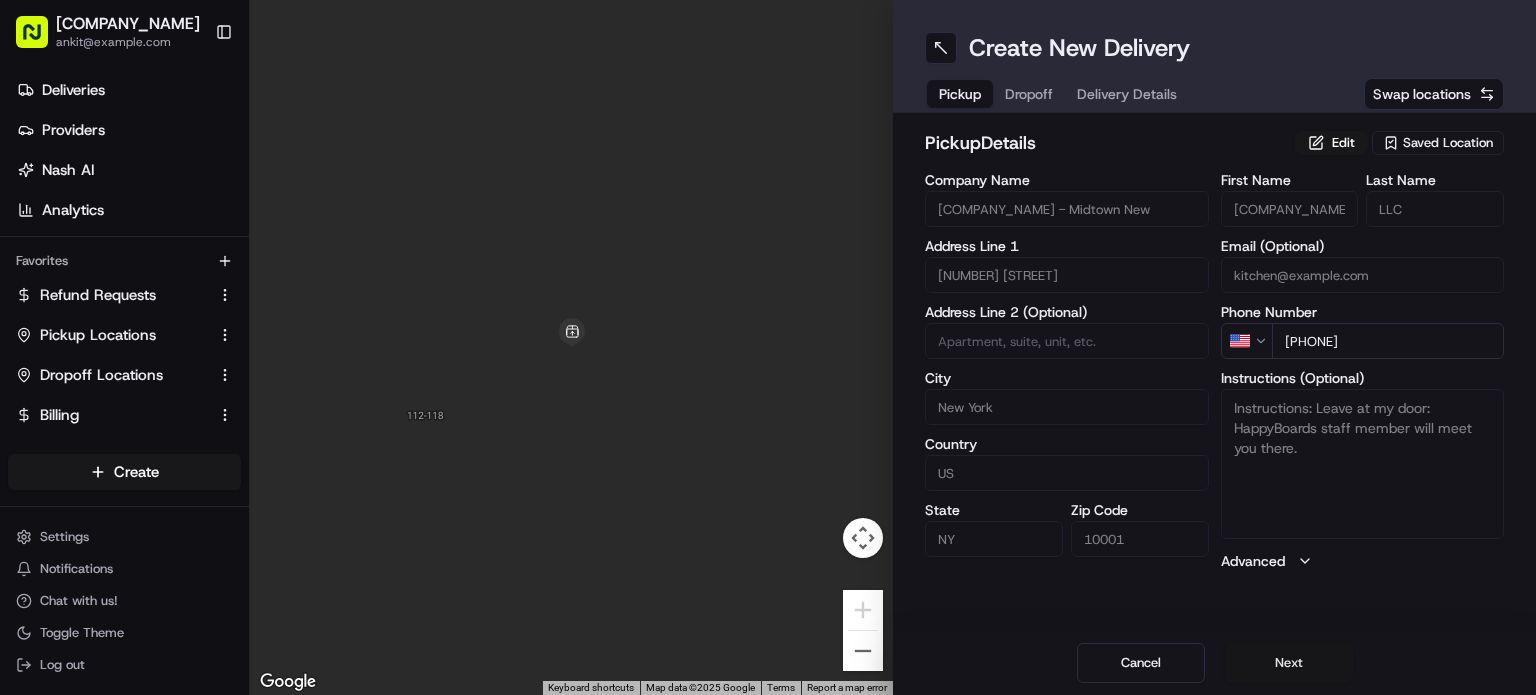 click on "Next" at bounding box center (1289, 663) 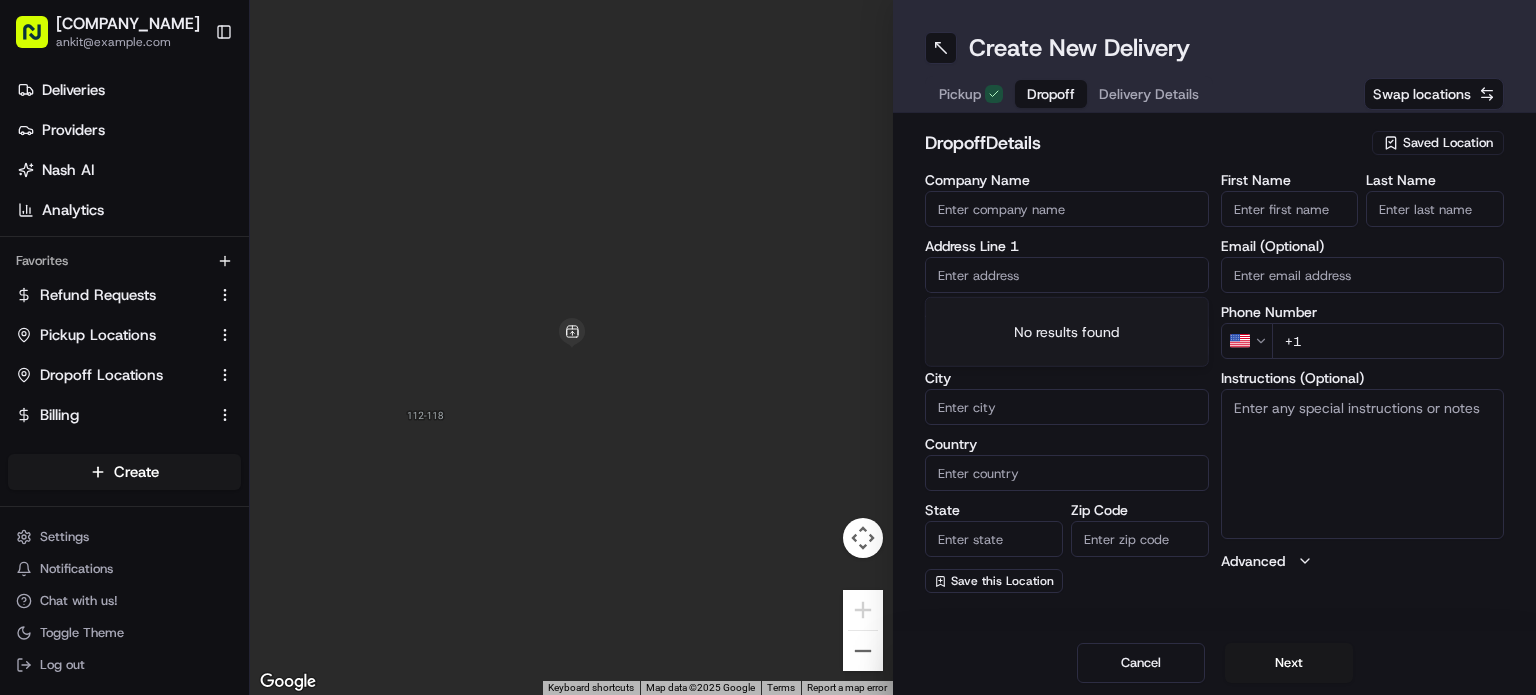 click at bounding box center [1067, 275] 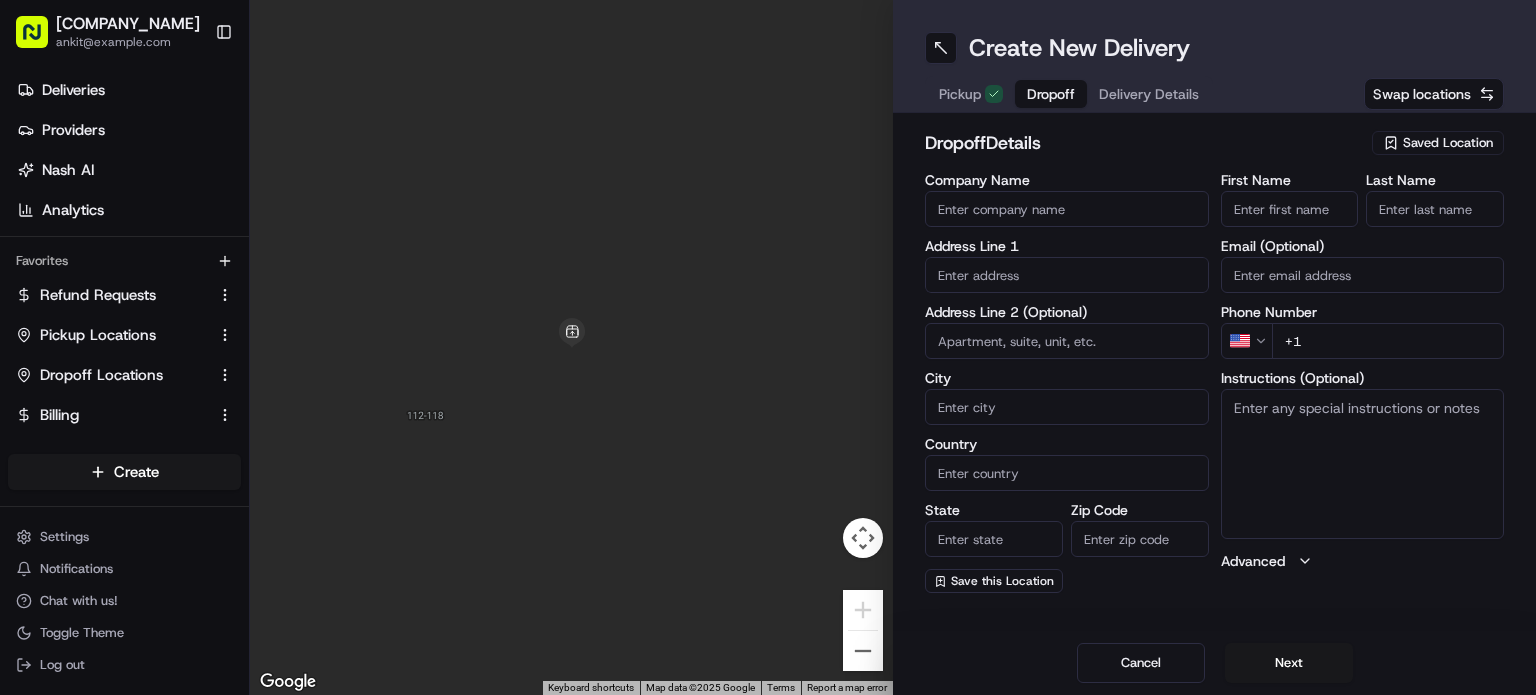 paste on "[NUMBER] 3rd Ave New York, 10028" 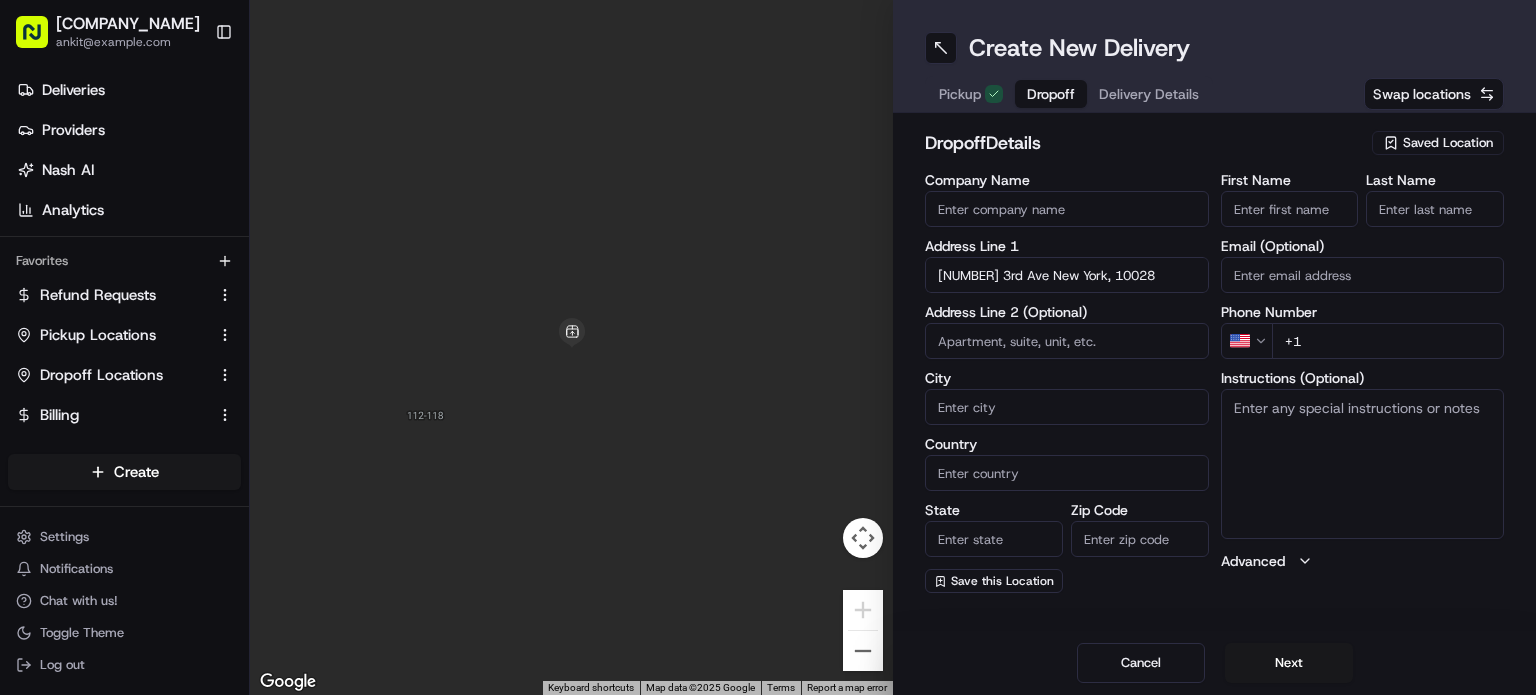 click on "[NUMBER] 3rd Ave New York, 10028" at bounding box center [1067, 275] 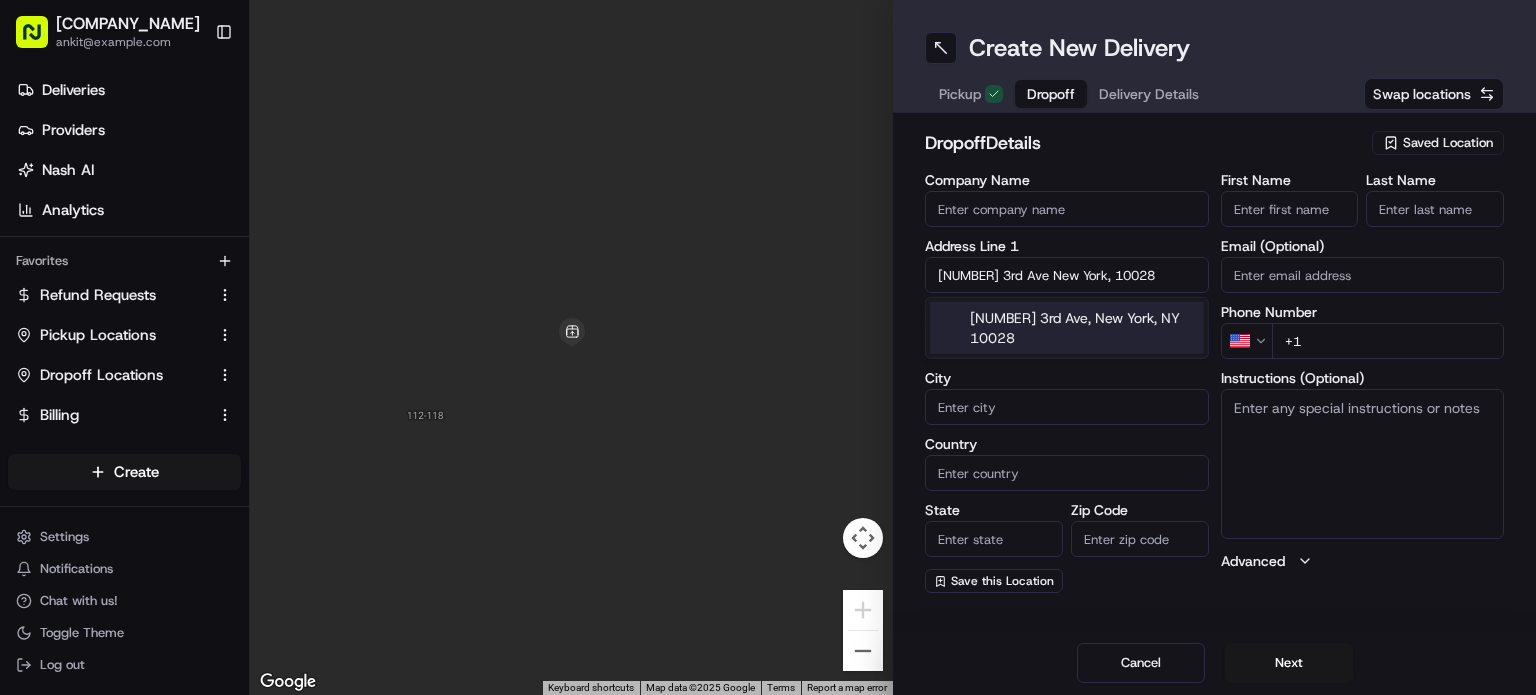 click on "[NUMBER] 3rd Ave, New York, NY 10028" at bounding box center (1067, 328) 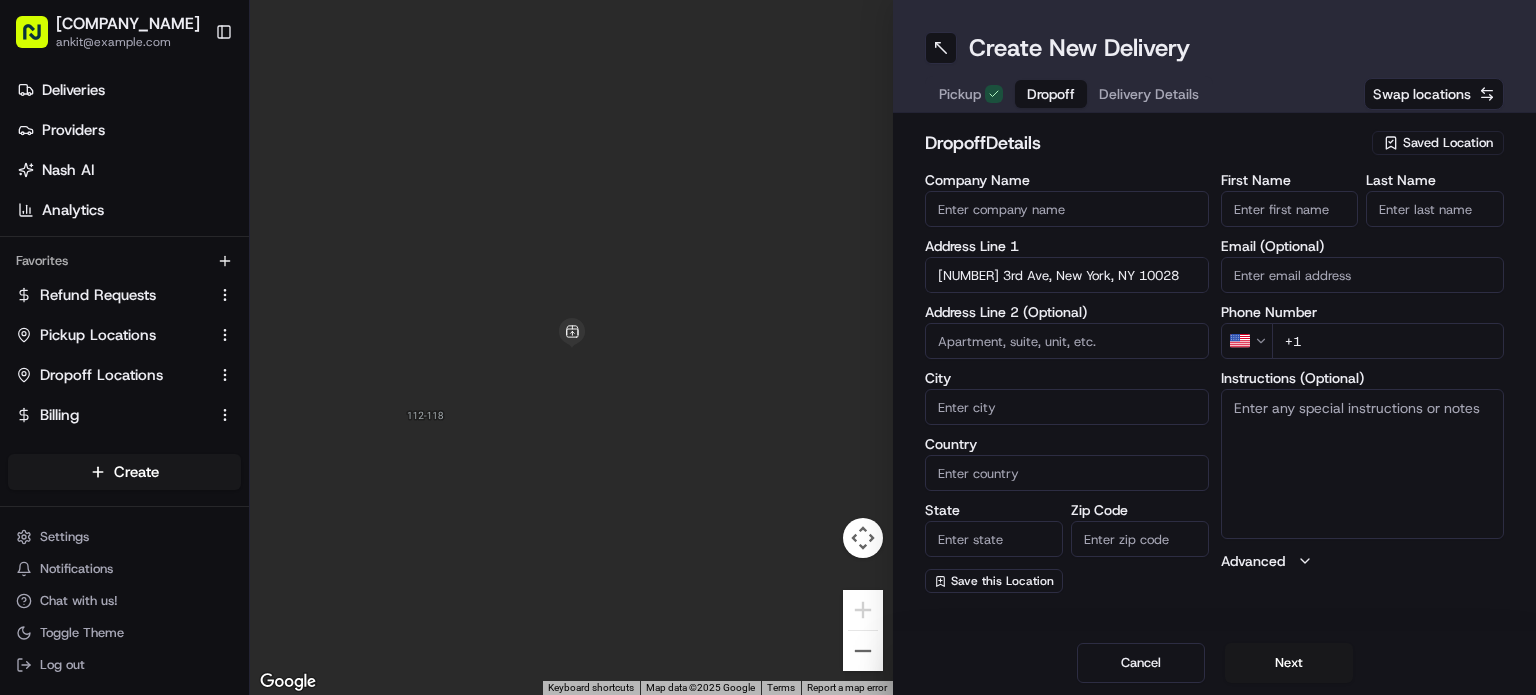 type on "[NUMBER] 3rd Ave, New York, NY 10028, USA" 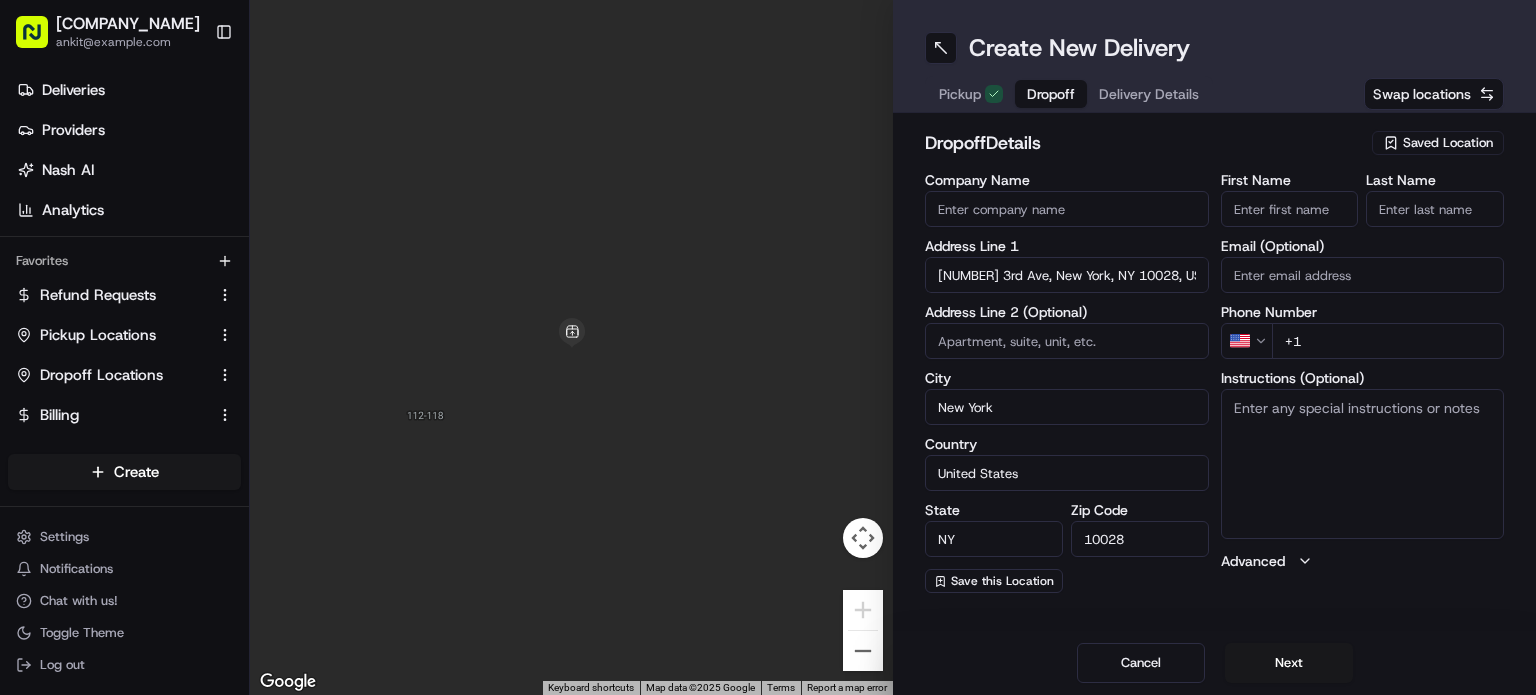 type on "[NUMBER] 3rd Avenue" 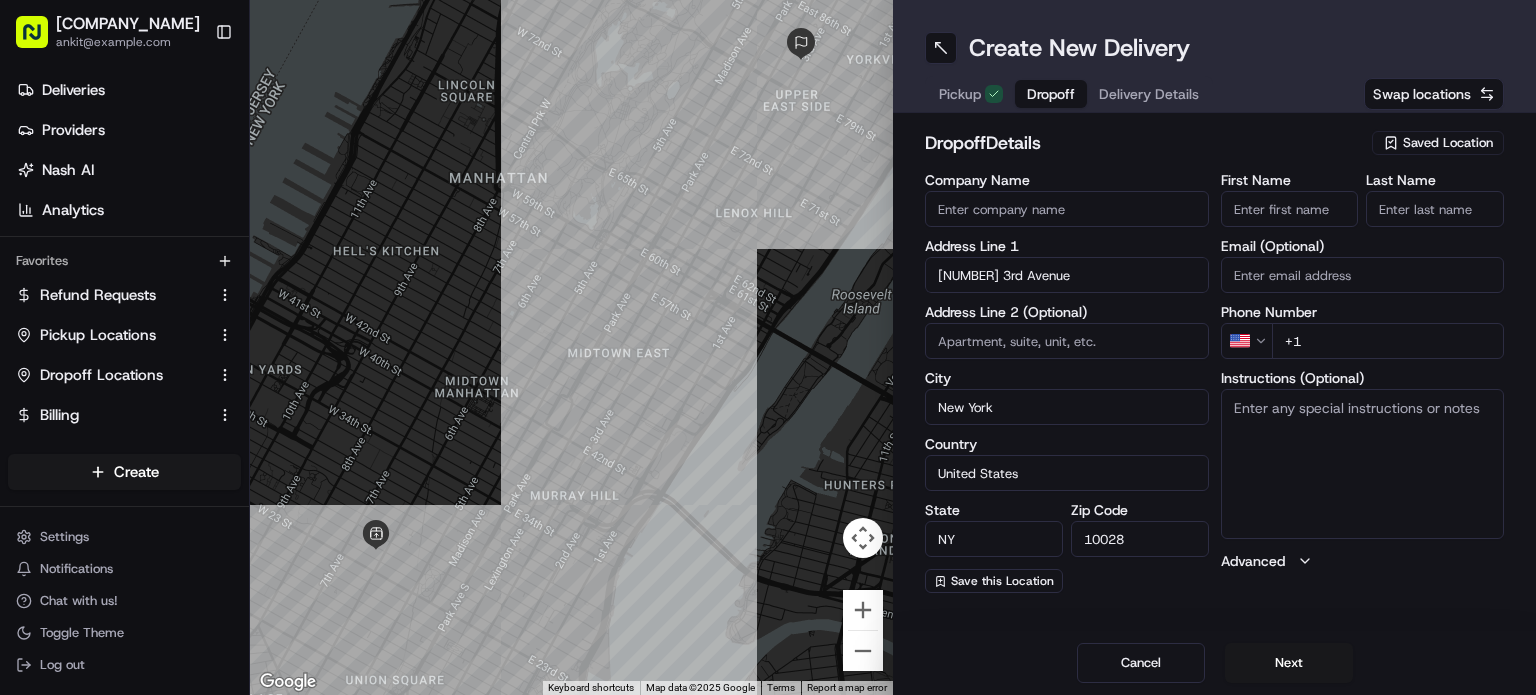 paste on "[FIRST_NAME]" 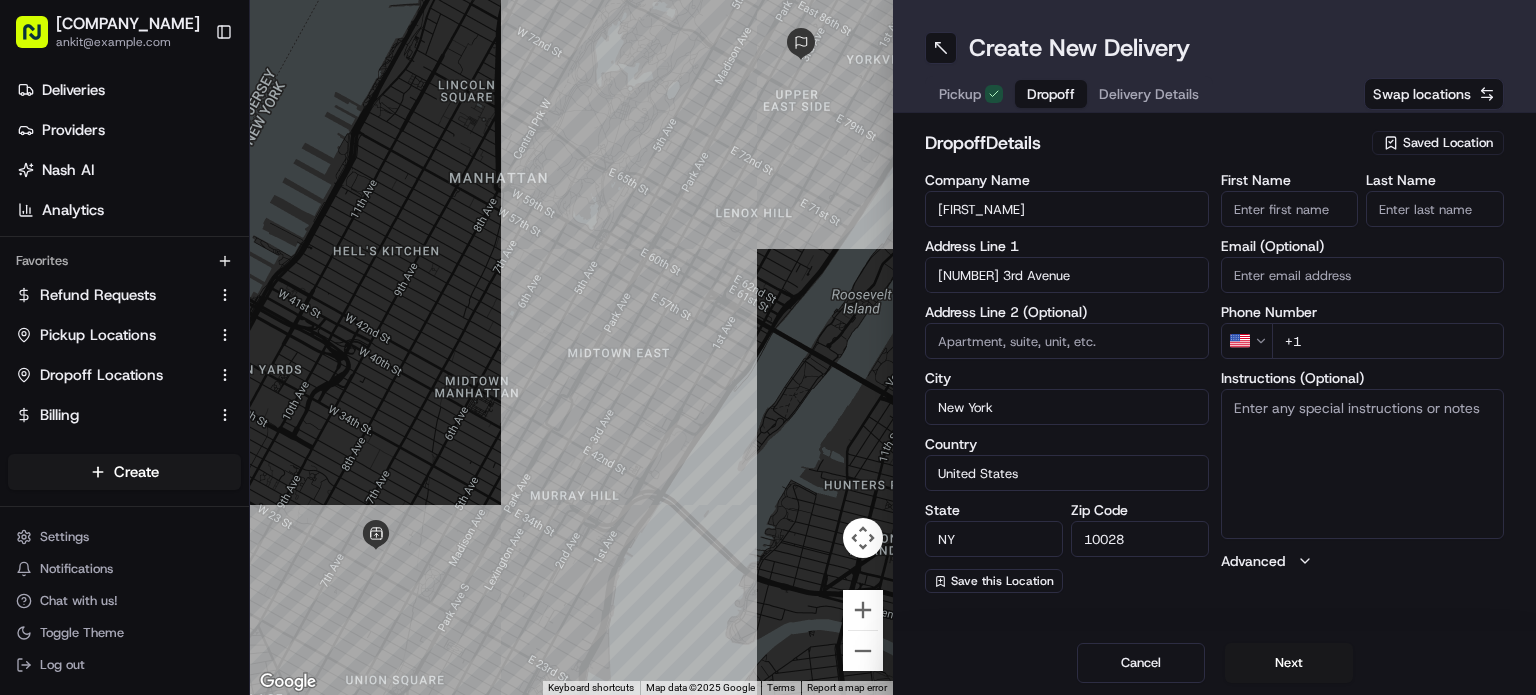 type on "[FIRST_NAME]" 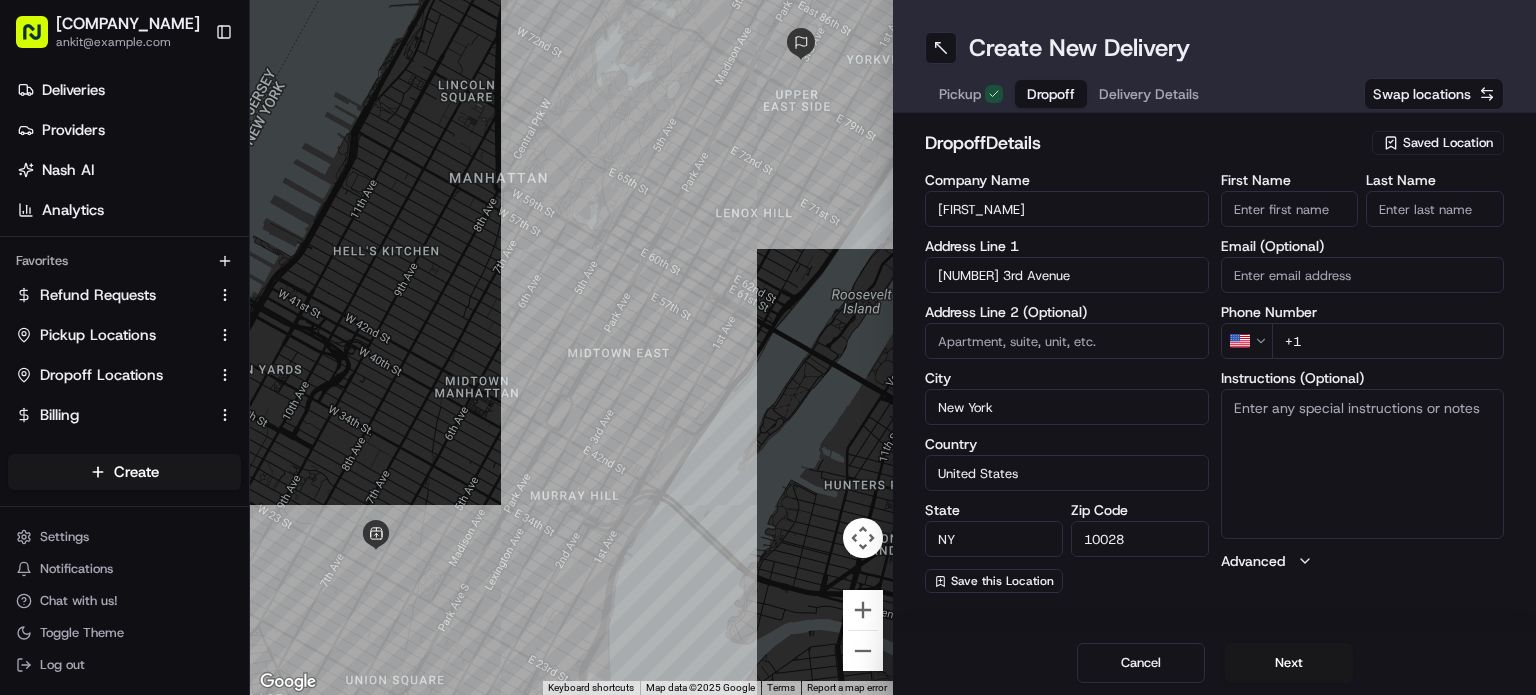 paste on "[PHONE]" 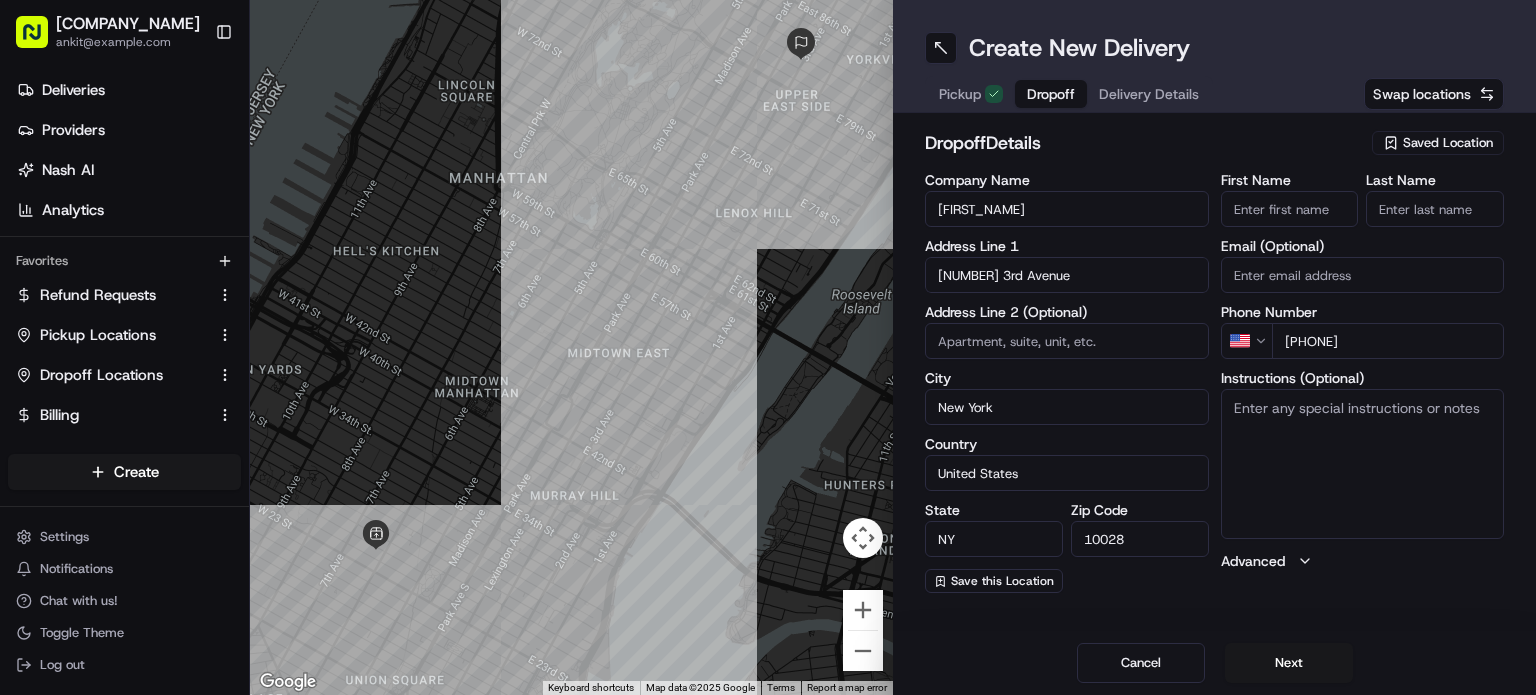 type on "[PHONE]" 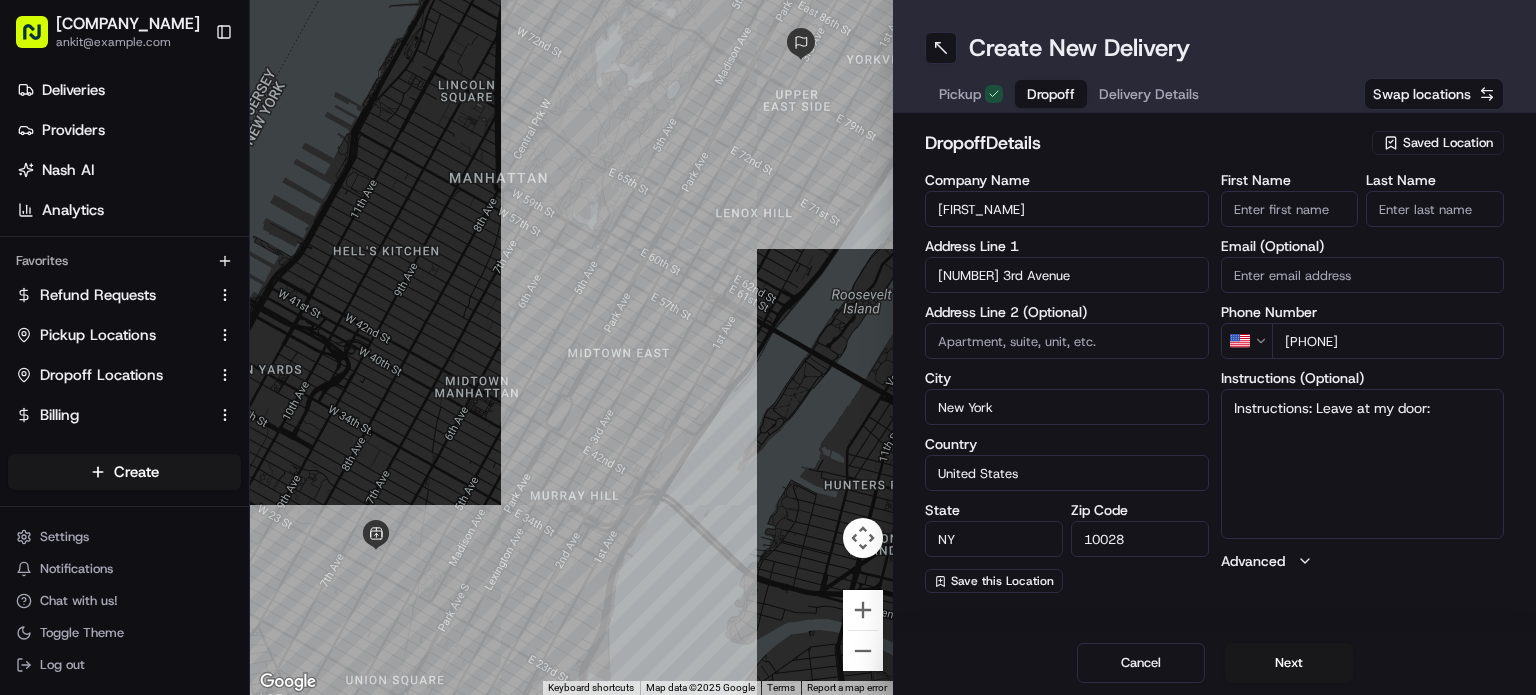 type on "Instructions: Leave at my door:" 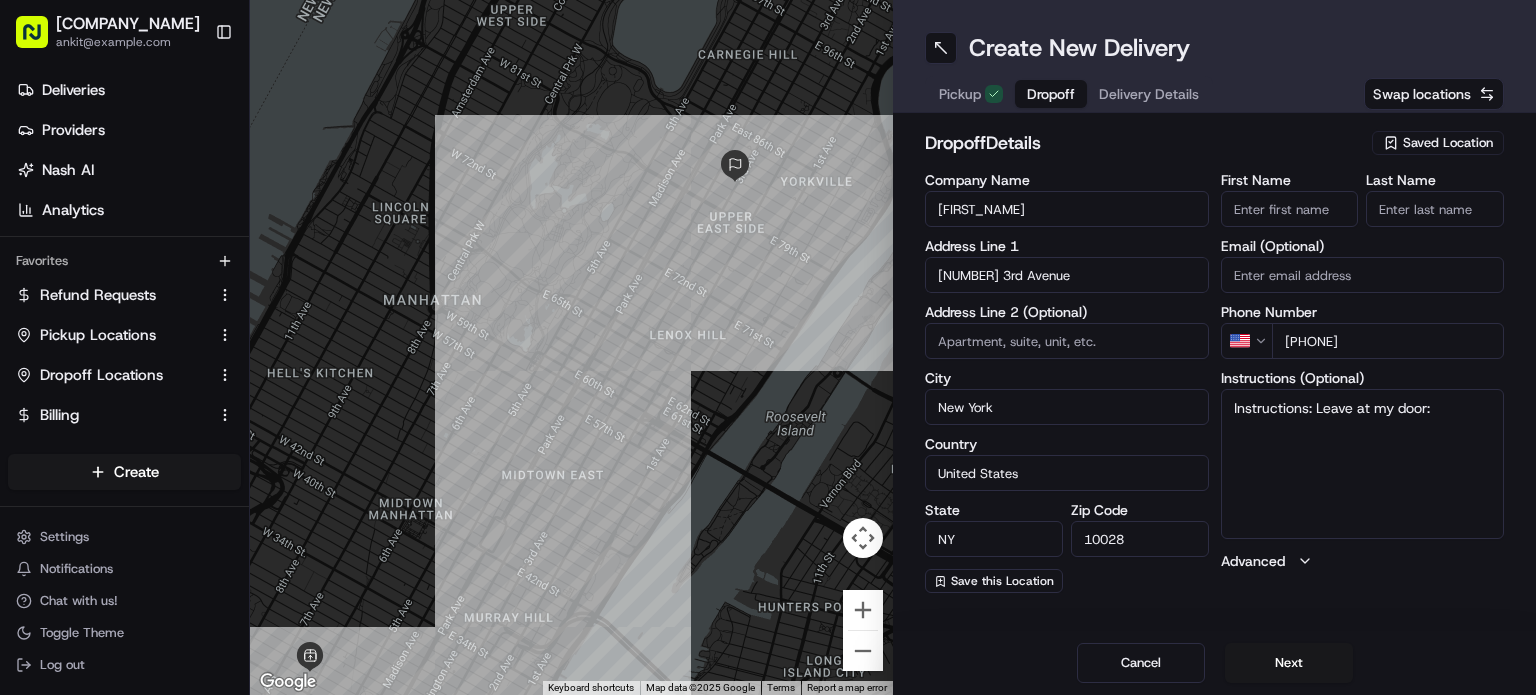 drag, startPoint x: 836, startPoint y: 129, endPoint x: 727, endPoint y: 325, distance: 224.26993 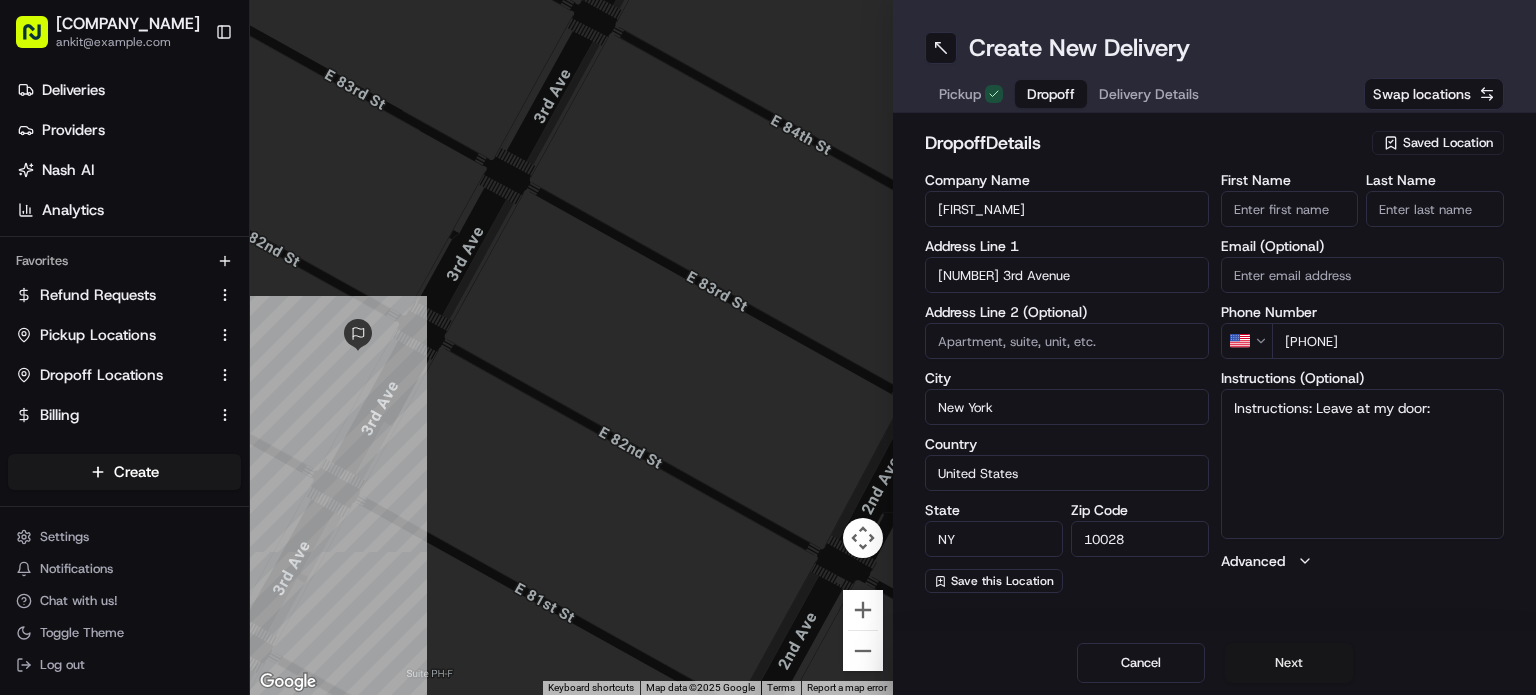 click on "Next" at bounding box center [1289, 663] 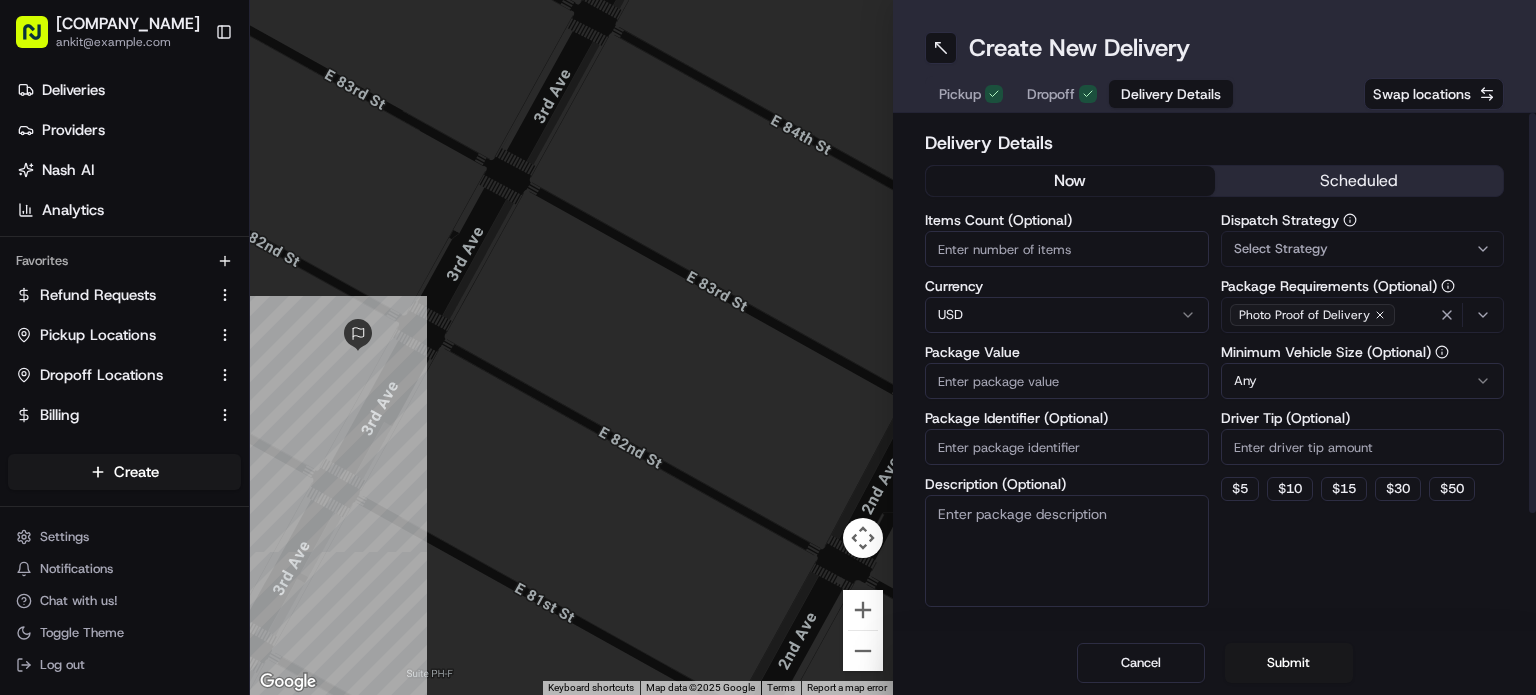 paste on "53.35" 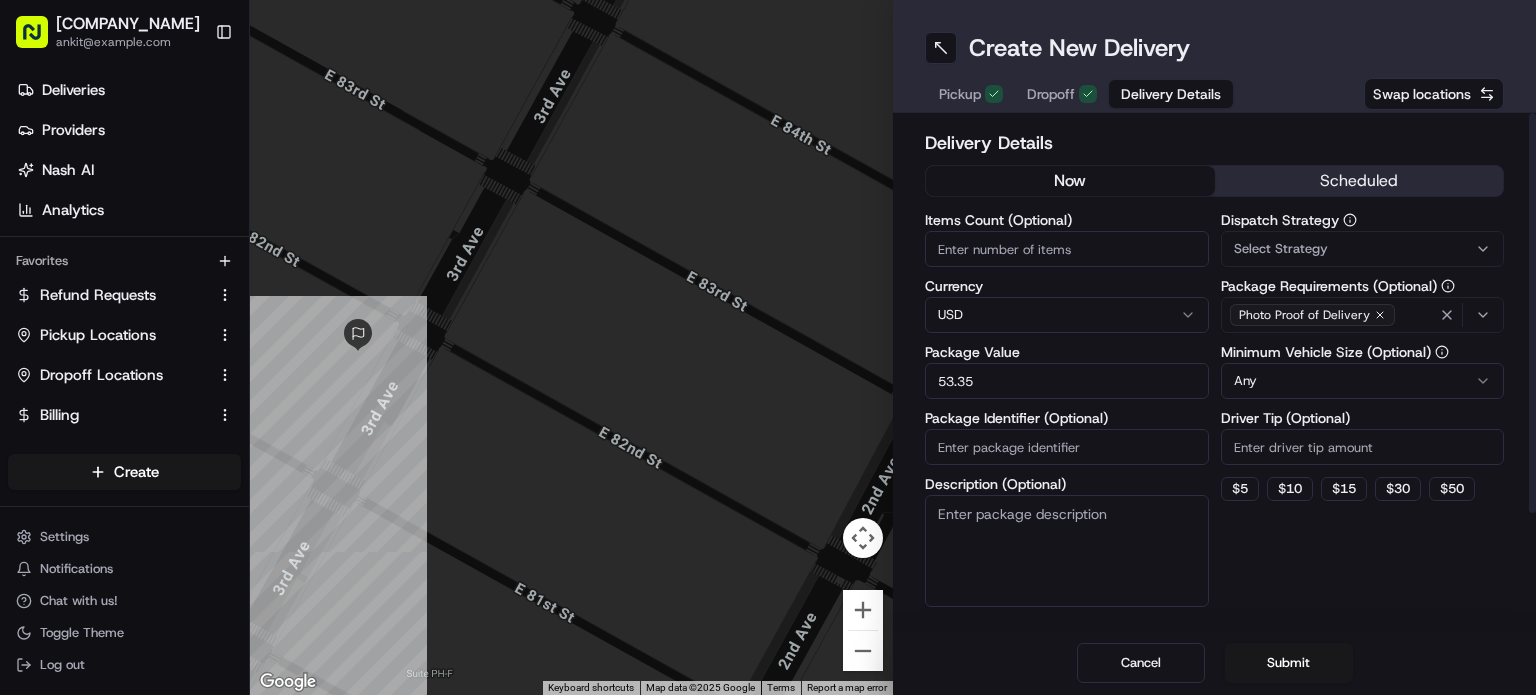 type on "53.35" 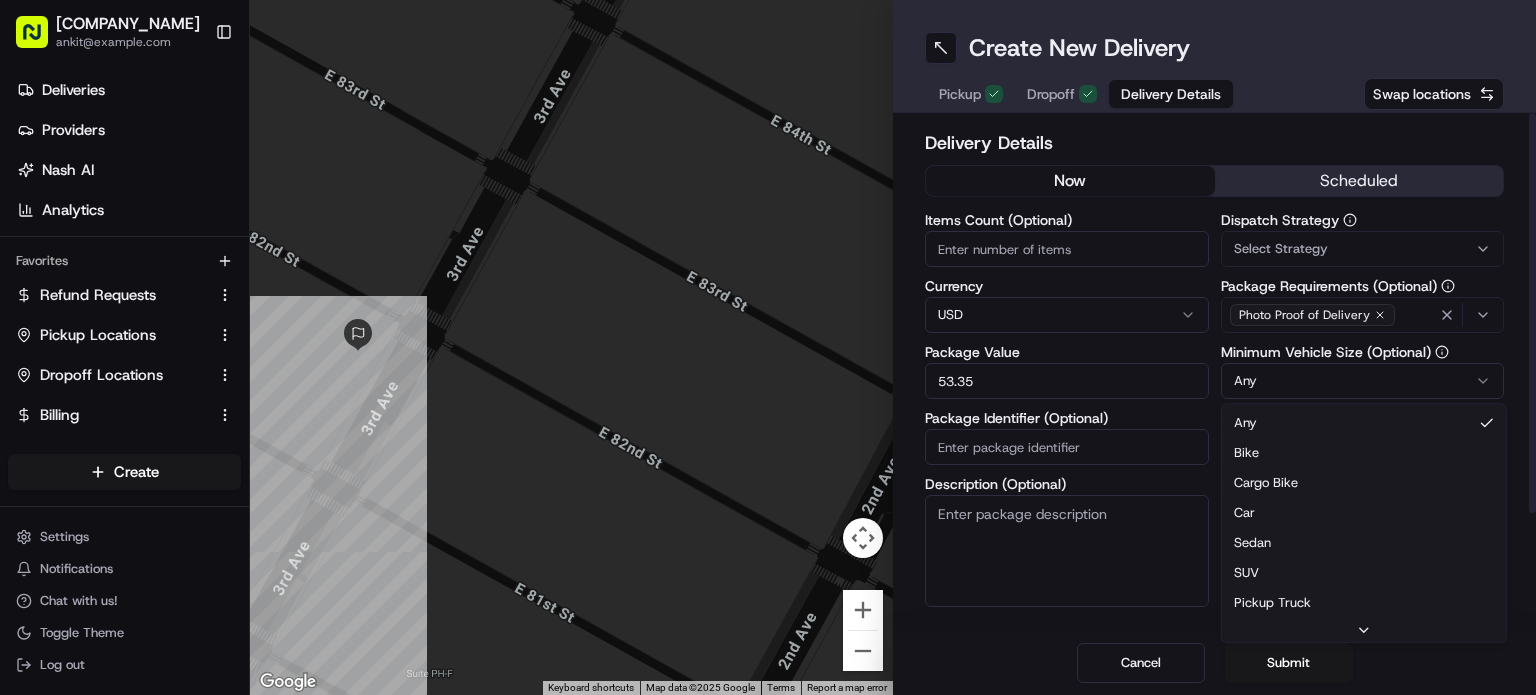 click on "Happy Boards ankit@example.com Toggle Sidebar Deliveries Providers Nash AI Analytics Favorites Refund Requests Pickup Locations Dropoff Locations Billing Main Menu Members & Organization Organization Users Roles Preferences Customization Tracking Orchestration Automations Dispatch Strategy Locations Pickup Locations Dropoff Locations Billing Billing Refund Requests Integrations Notification Triggers Webhooks API Keys Request Logs Create Settings Notifications Chat with us! Toggle Theme Log out Deliveries All times are displayed using  EDT   timezone All Assigned Flagged 08/03/2025 12:00 AM - 08/10/2025 11:59 PM Filters Views Map Download Status Original Pickup Time Pickup Location Original Dropoff Time Dropoff Location Provider Tag Adjusted Pickup Time Actual Pickup Time Actual Dropoff Time Adjusted Dropoff Time Driving Distance Reference Id Action No results. Deliveries 0 Packages 0 Rows per page 50 Page  1  of   1 Go to first page Go to previous page Go to next page Go to last page" at bounding box center (768, 347) 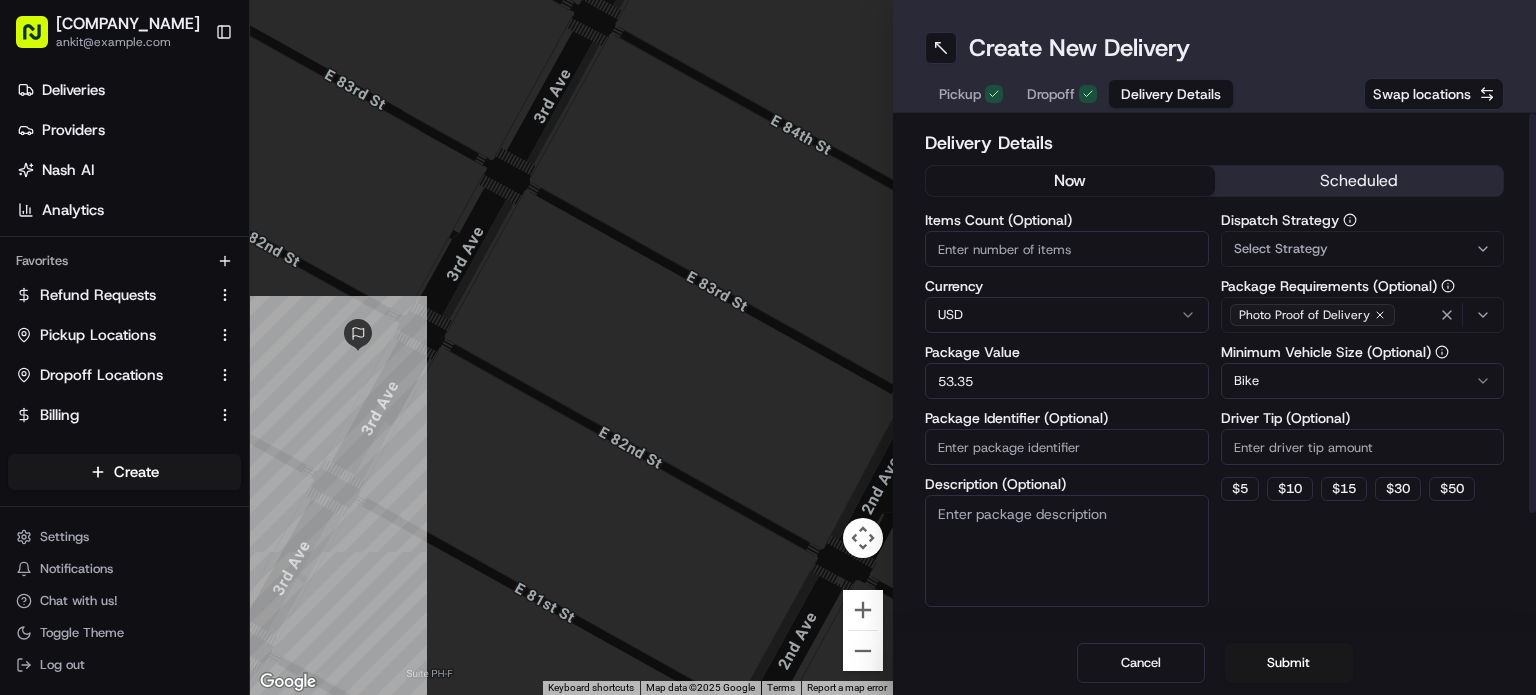 click on "Driver Tip (Optional)" at bounding box center [1363, 447] 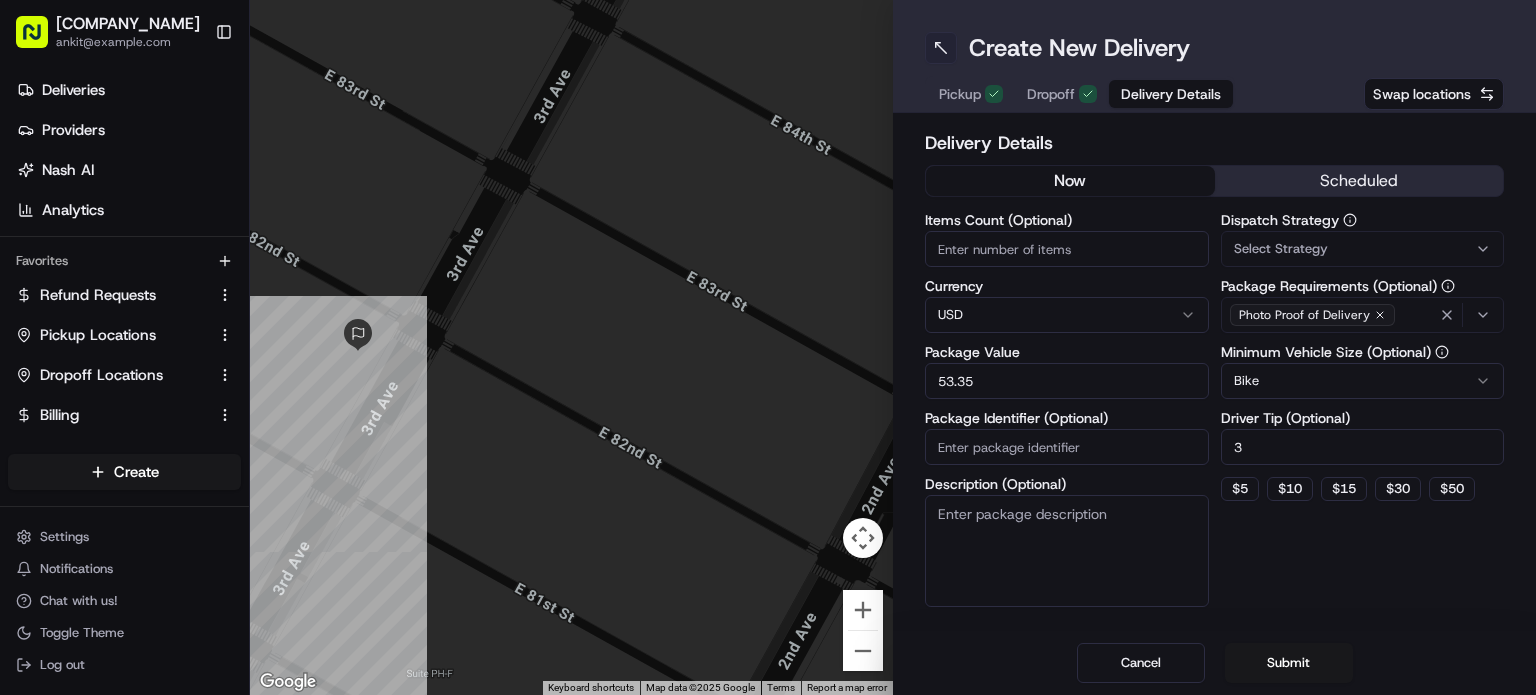 type on "3" 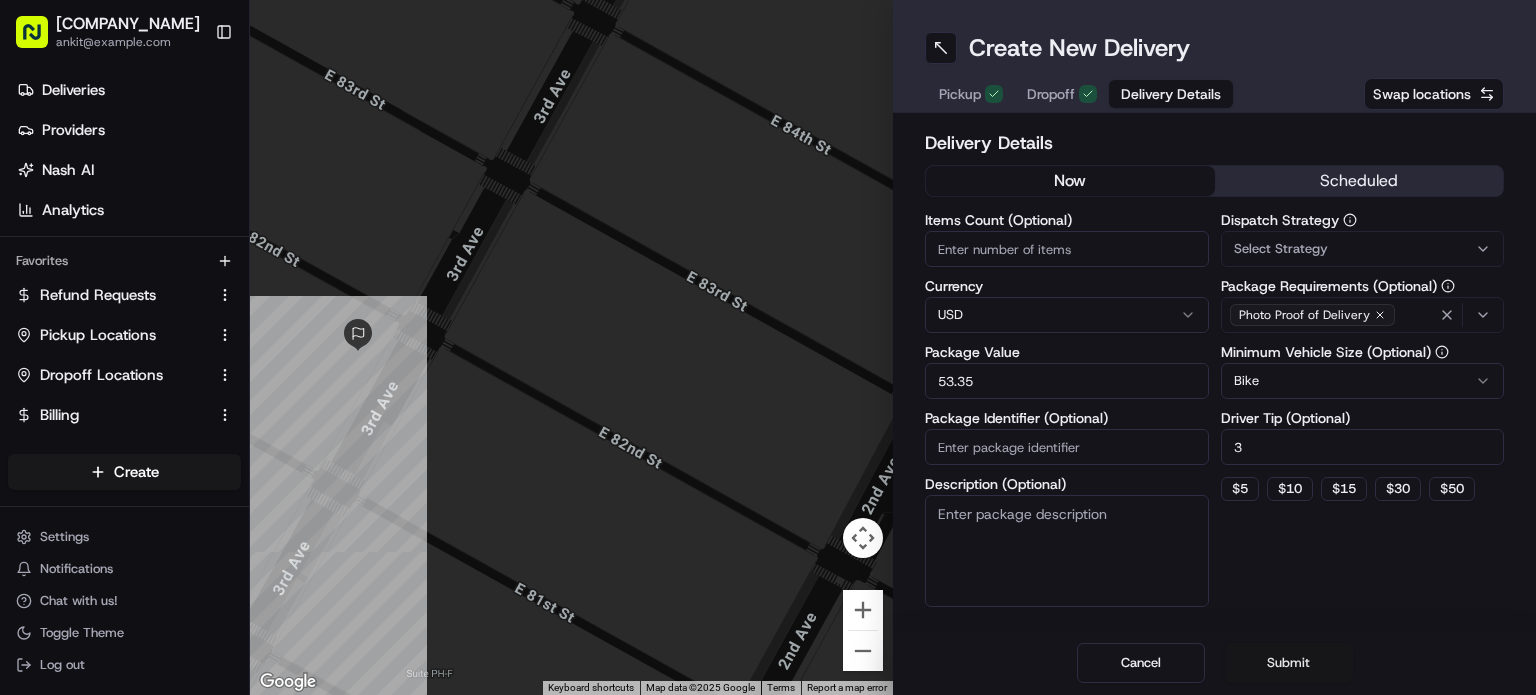 click on "Submit" at bounding box center (1289, 663) 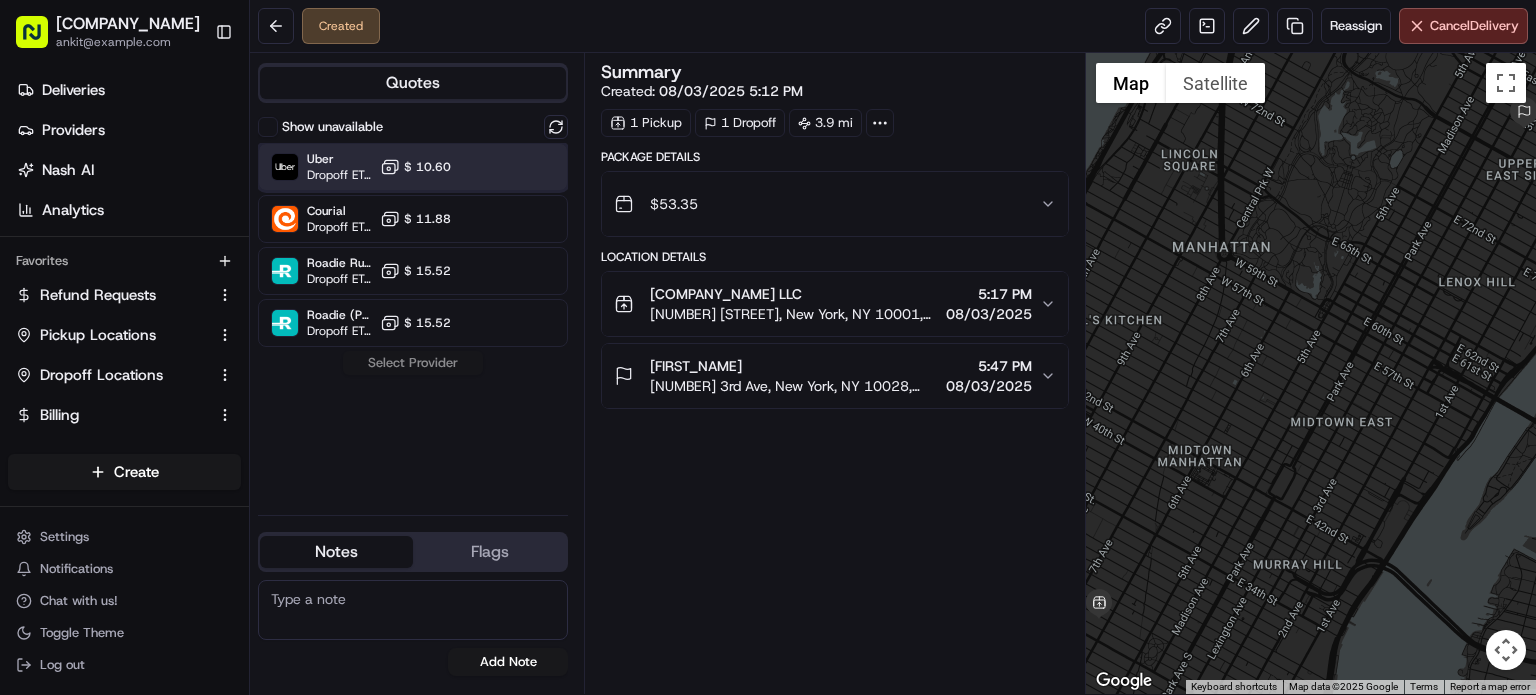 click on "Uber Dropoff ETA   56 minutes $   10.60" at bounding box center (413, 167) 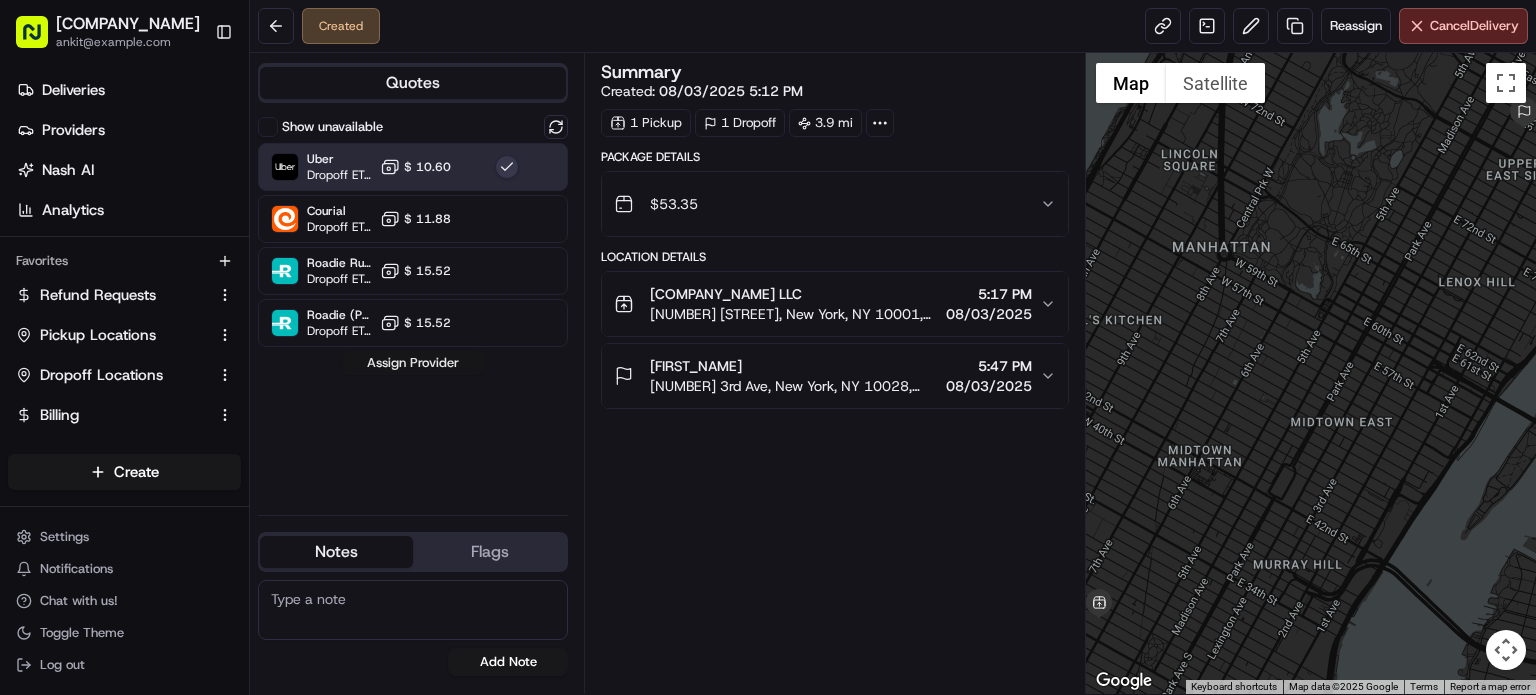 click on "Assign Provider" at bounding box center [413, 363] 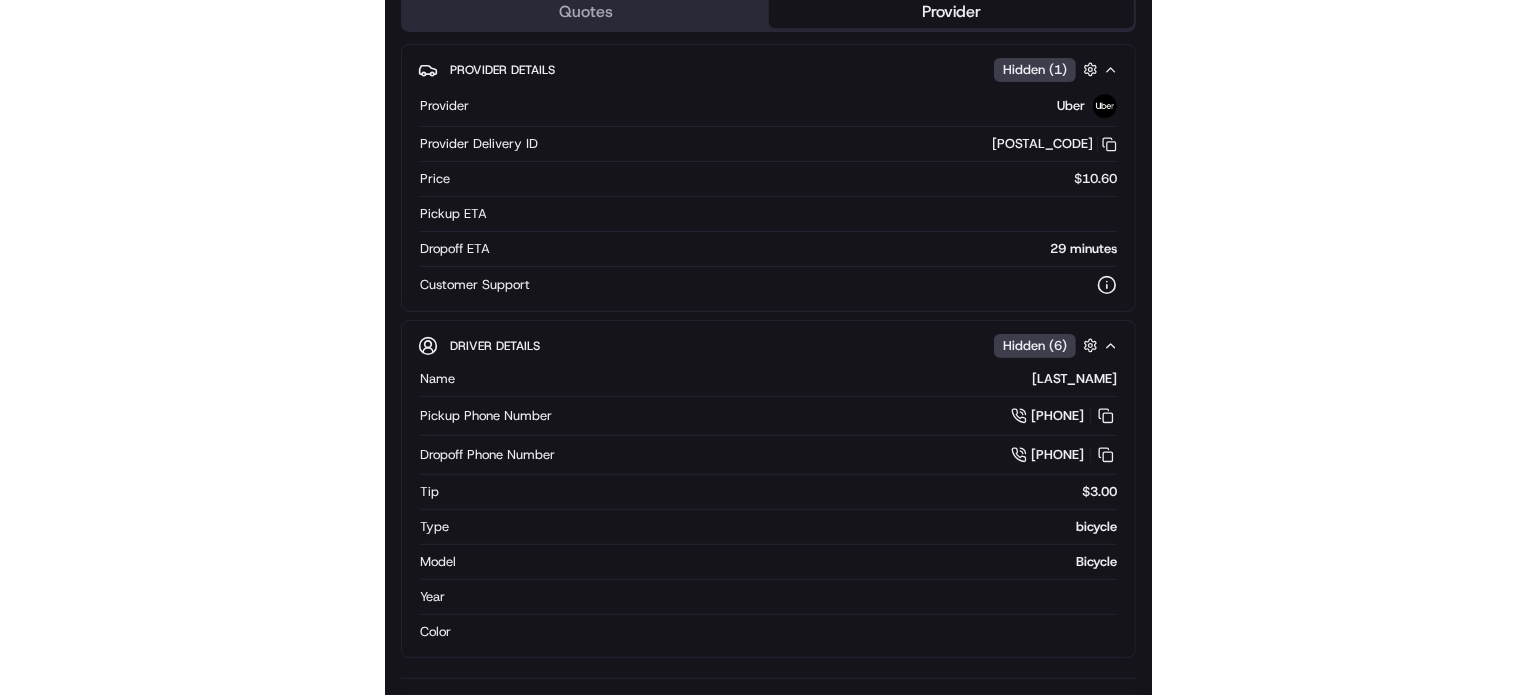 scroll, scrollTop: 0, scrollLeft: 0, axis: both 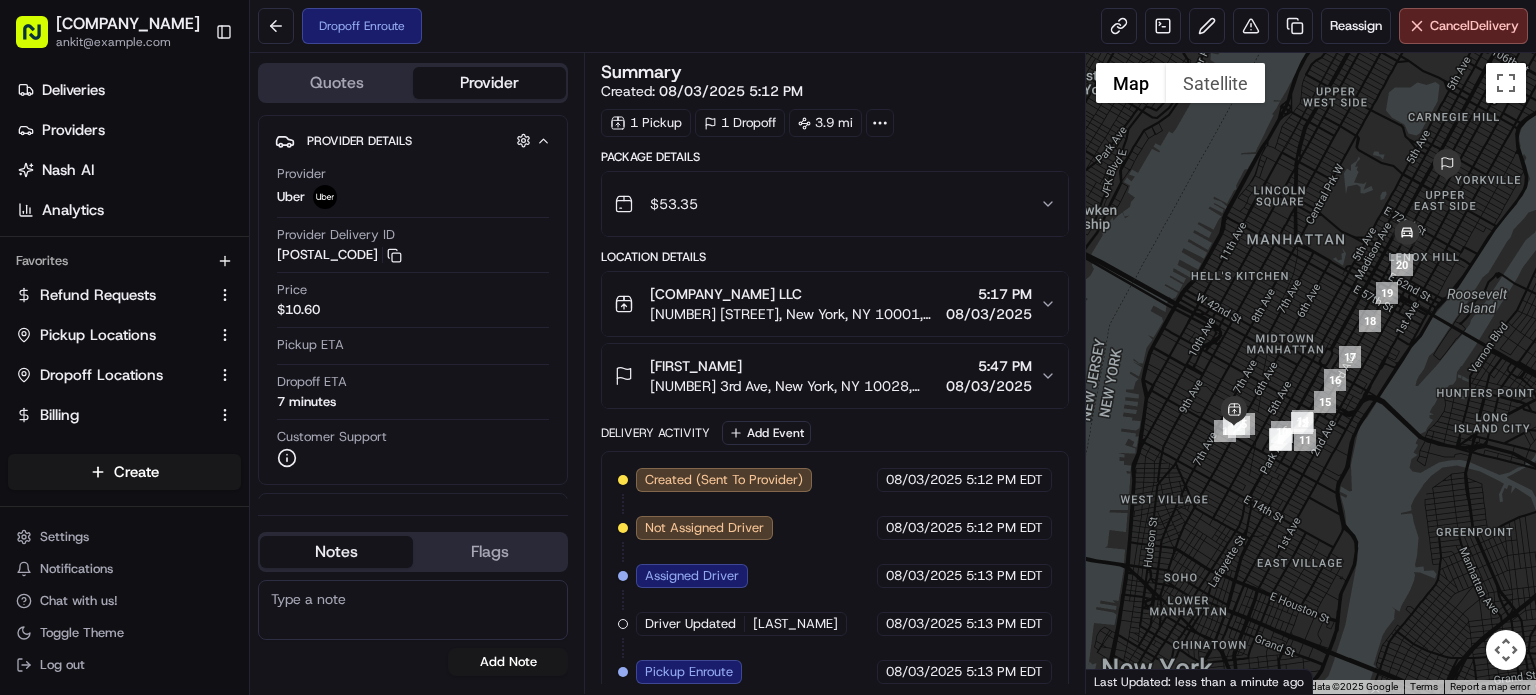 click 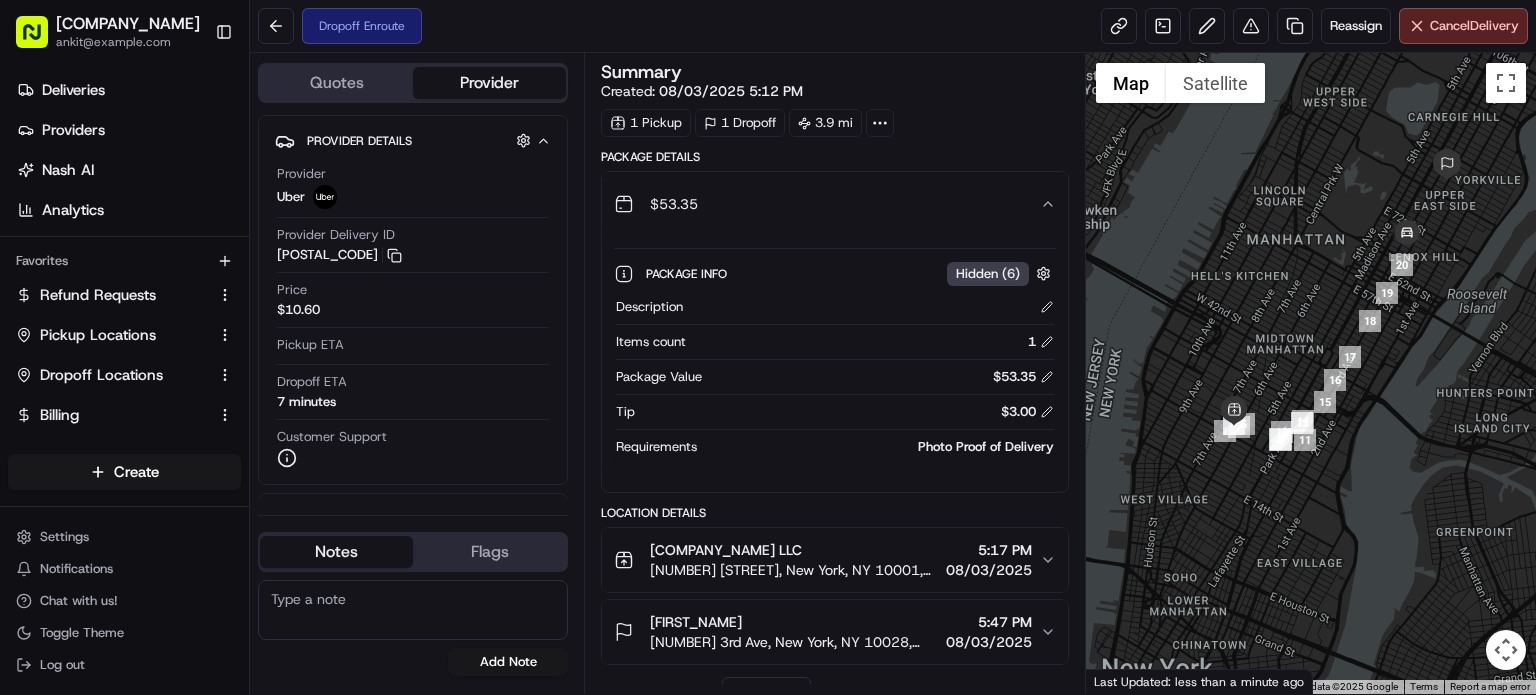 click 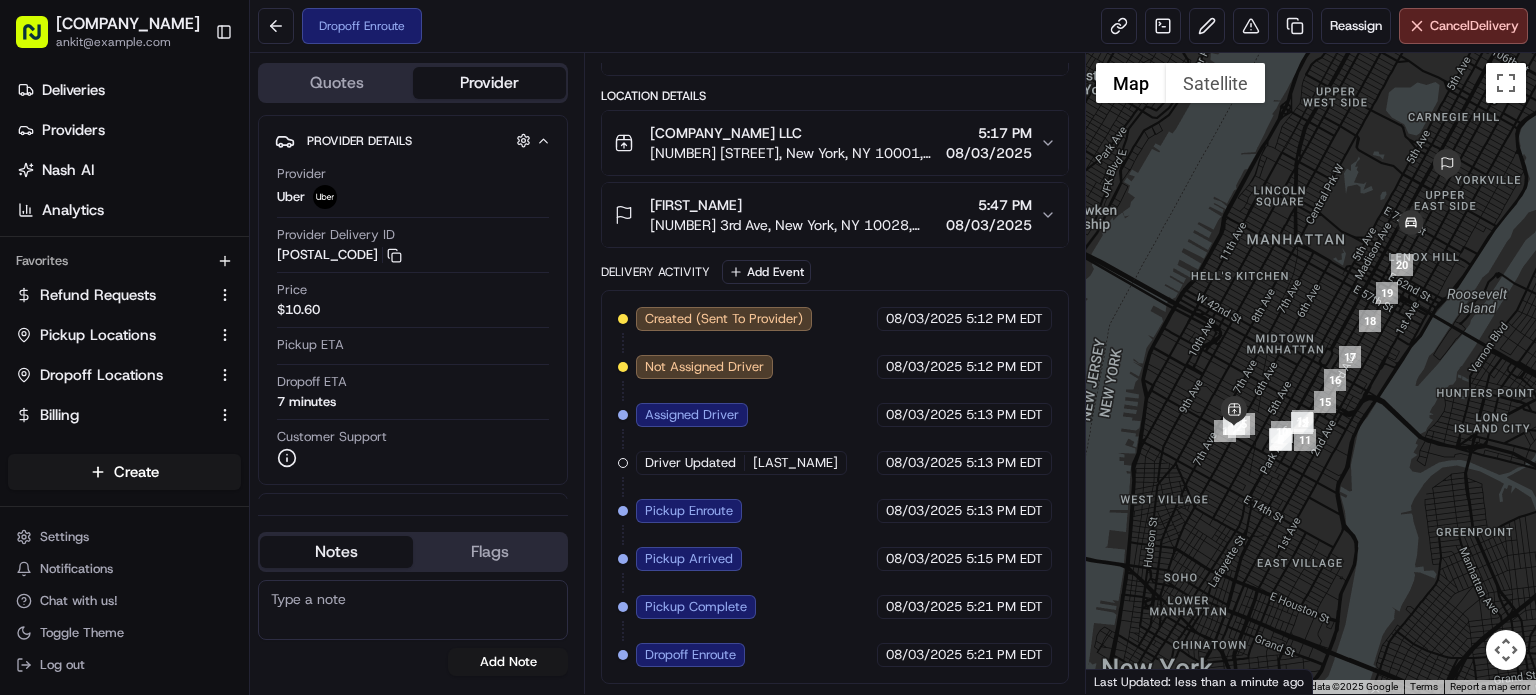 scroll, scrollTop: 175, scrollLeft: 0, axis: vertical 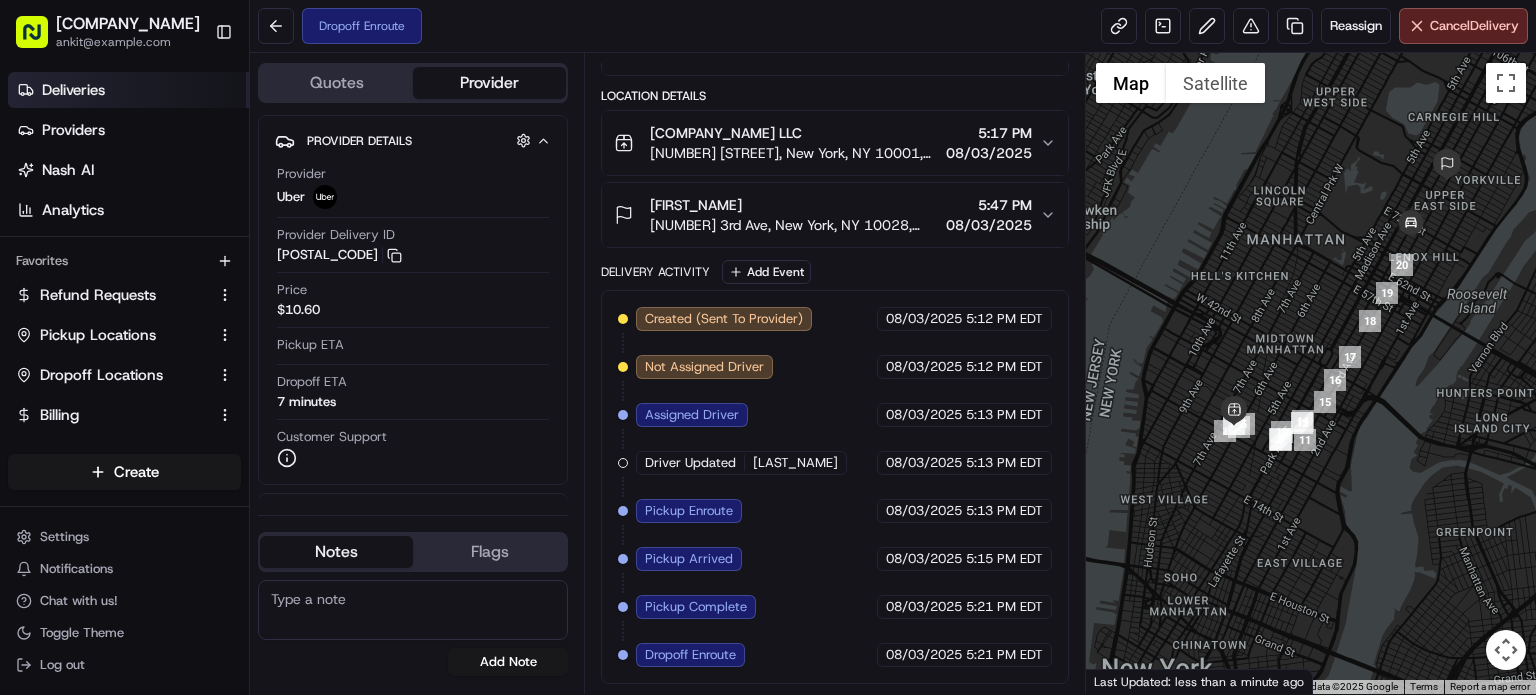 click on "Deliveries" at bounding box center [128, 90] 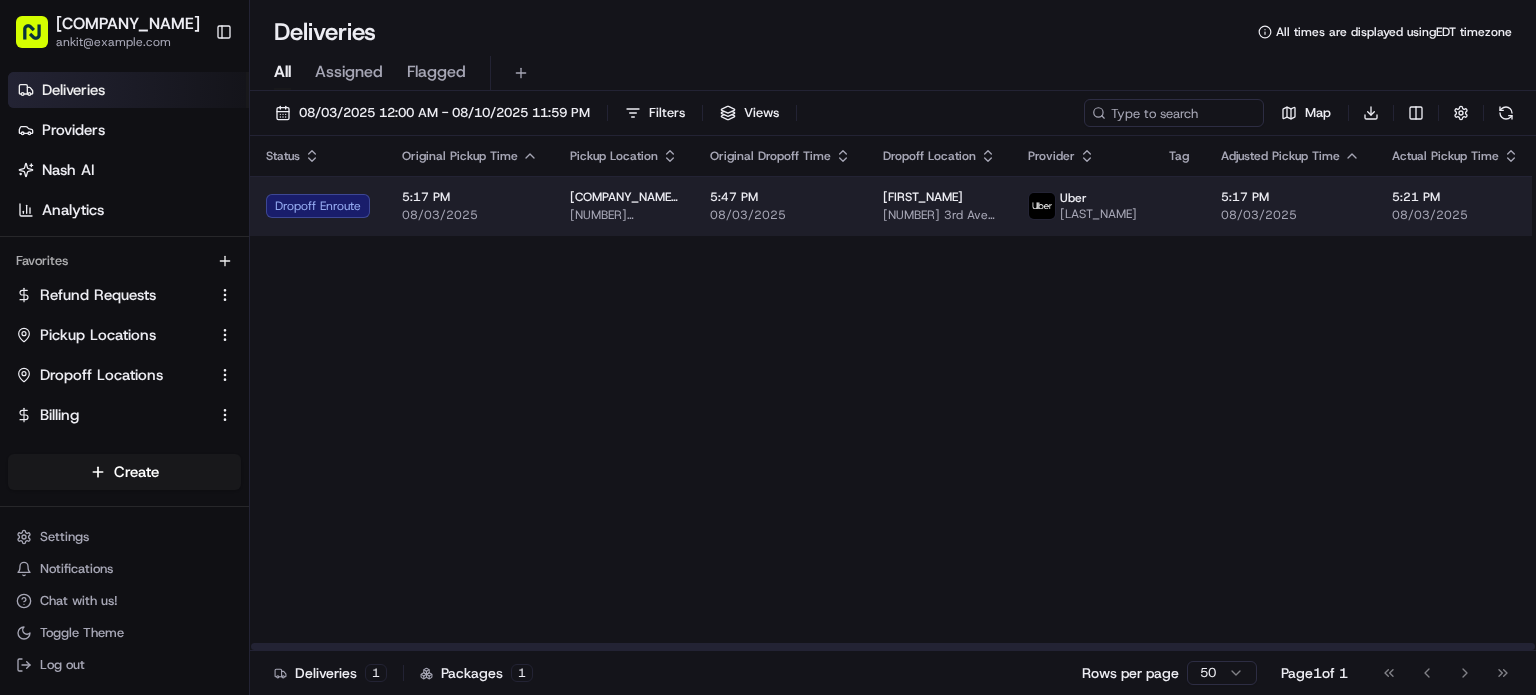 click on "Dropoff Enroute" at bounding box center (318, 206) 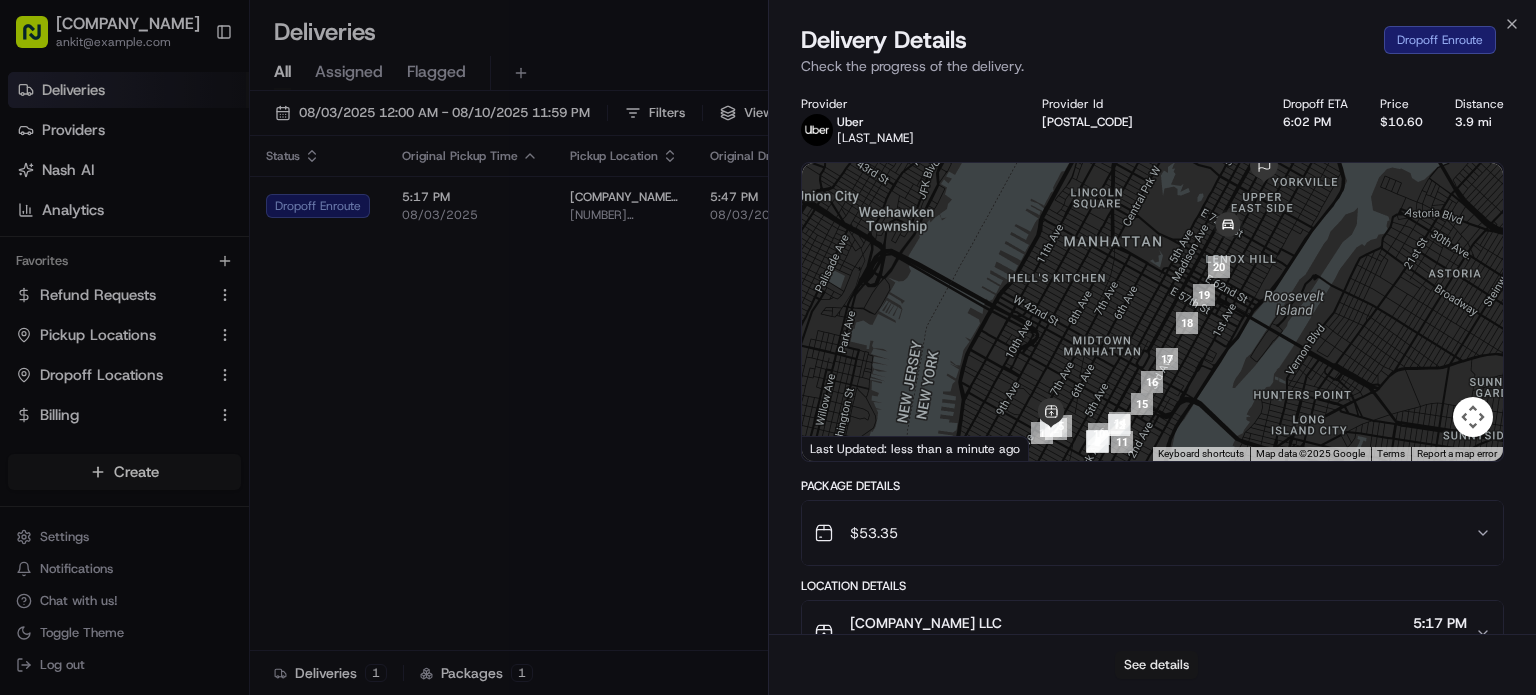 click on "See details" at bounding box center (1156, 665) 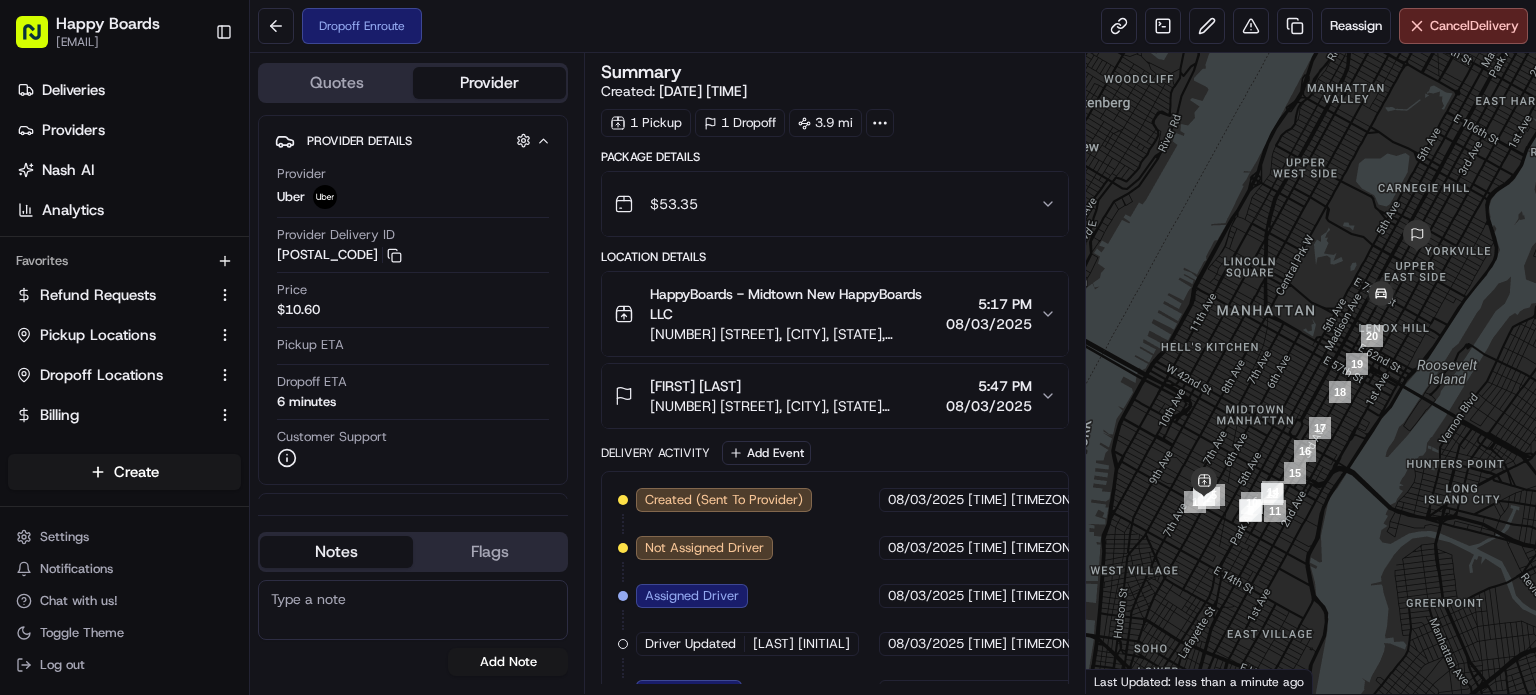scroll, scrollTop: 0, scrollLeft: 0, axis: both 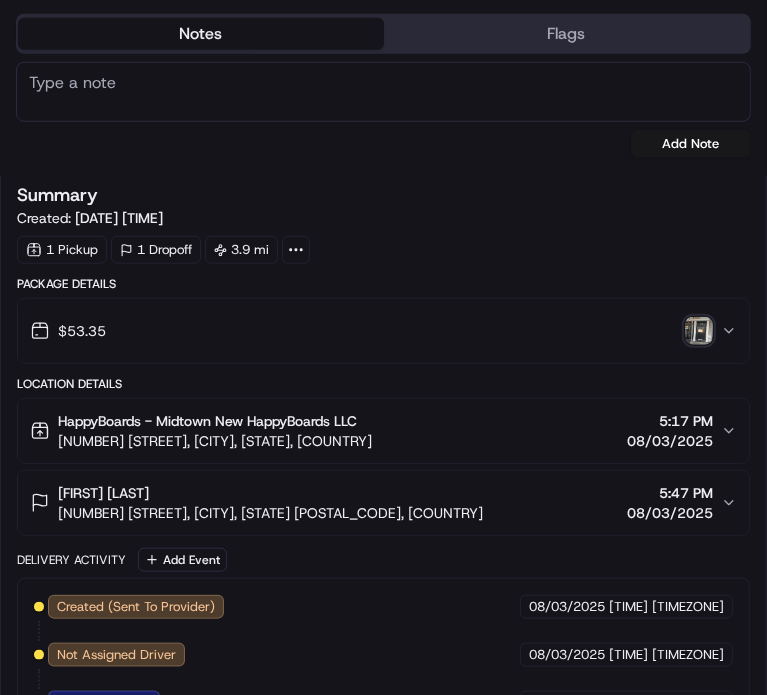 click at bounding box center [699, 331] 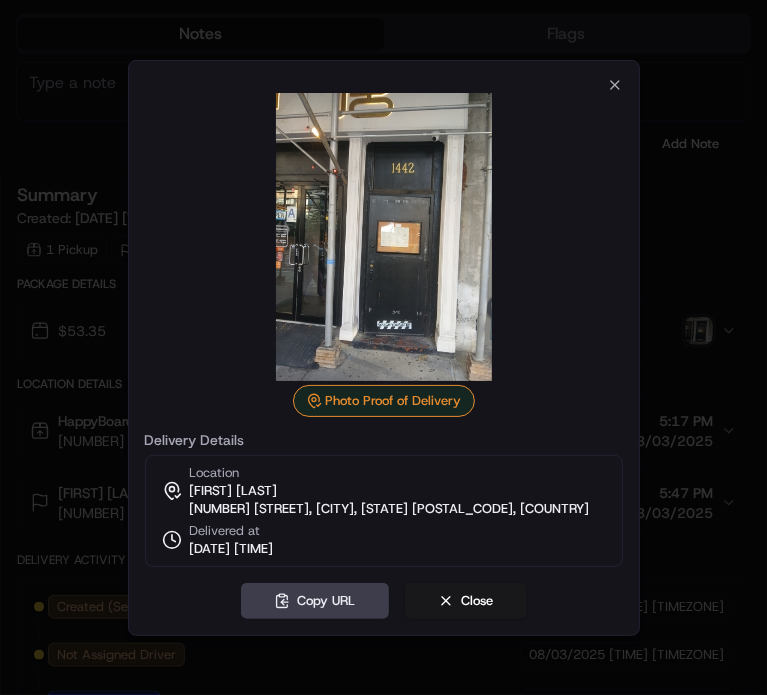 click at bounding box center (384, 237) 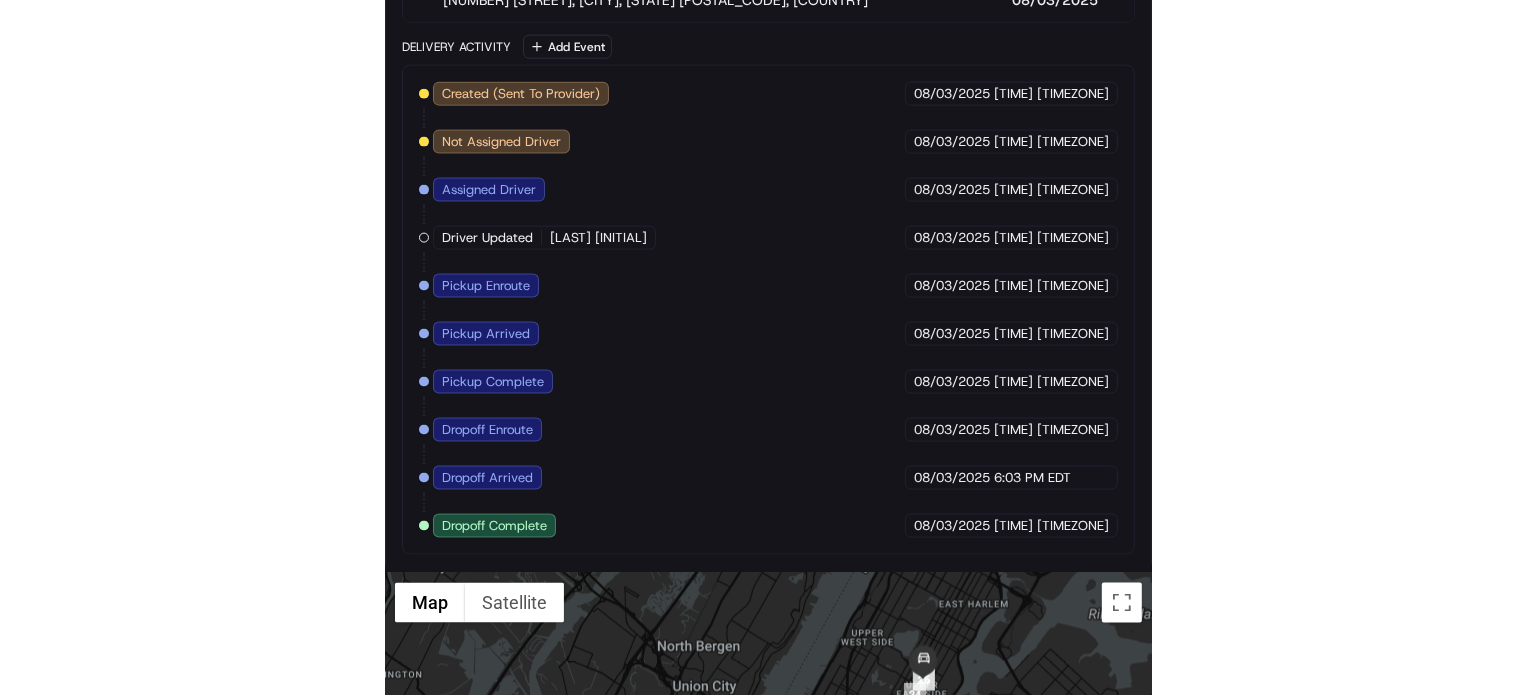 scroll, scrollTop: 1602, scrollLeft: 0, axis: vertical 